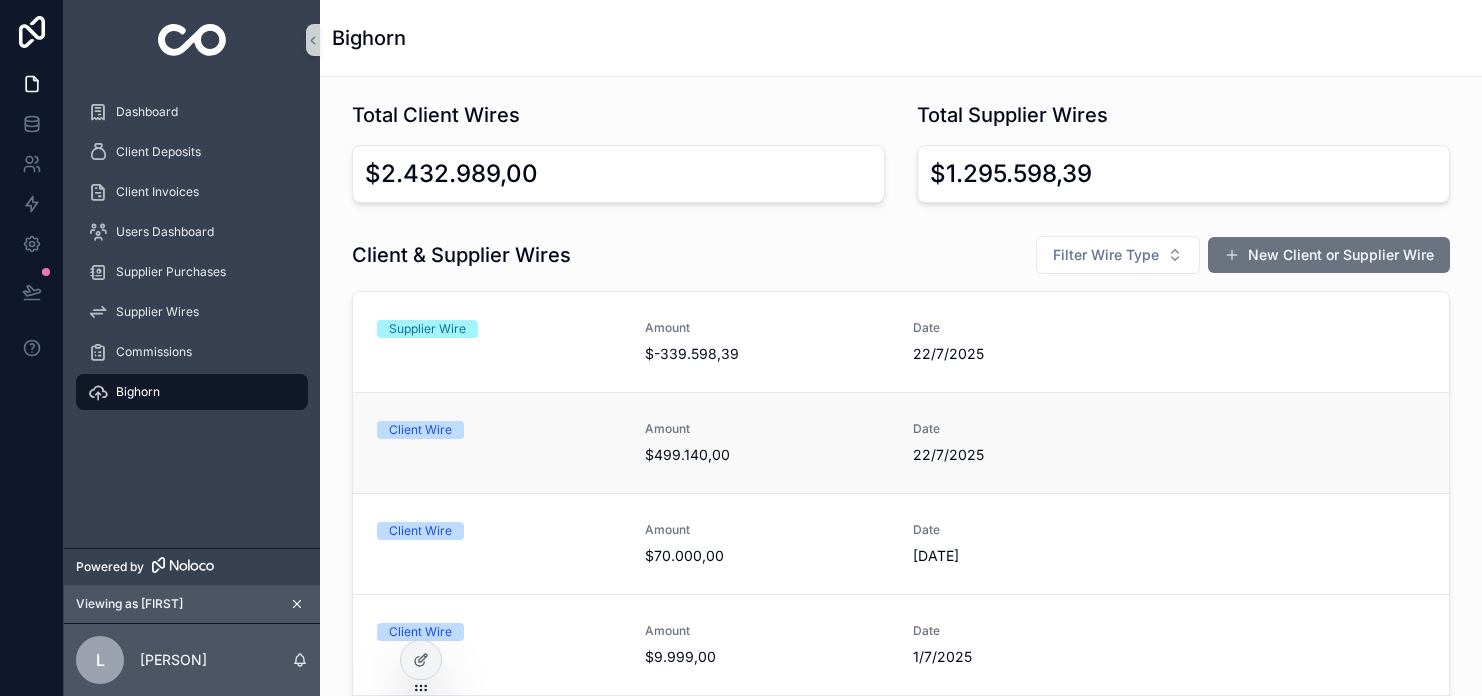 scroll, scrollTop: 0, scrollLeft: 0, axis: both 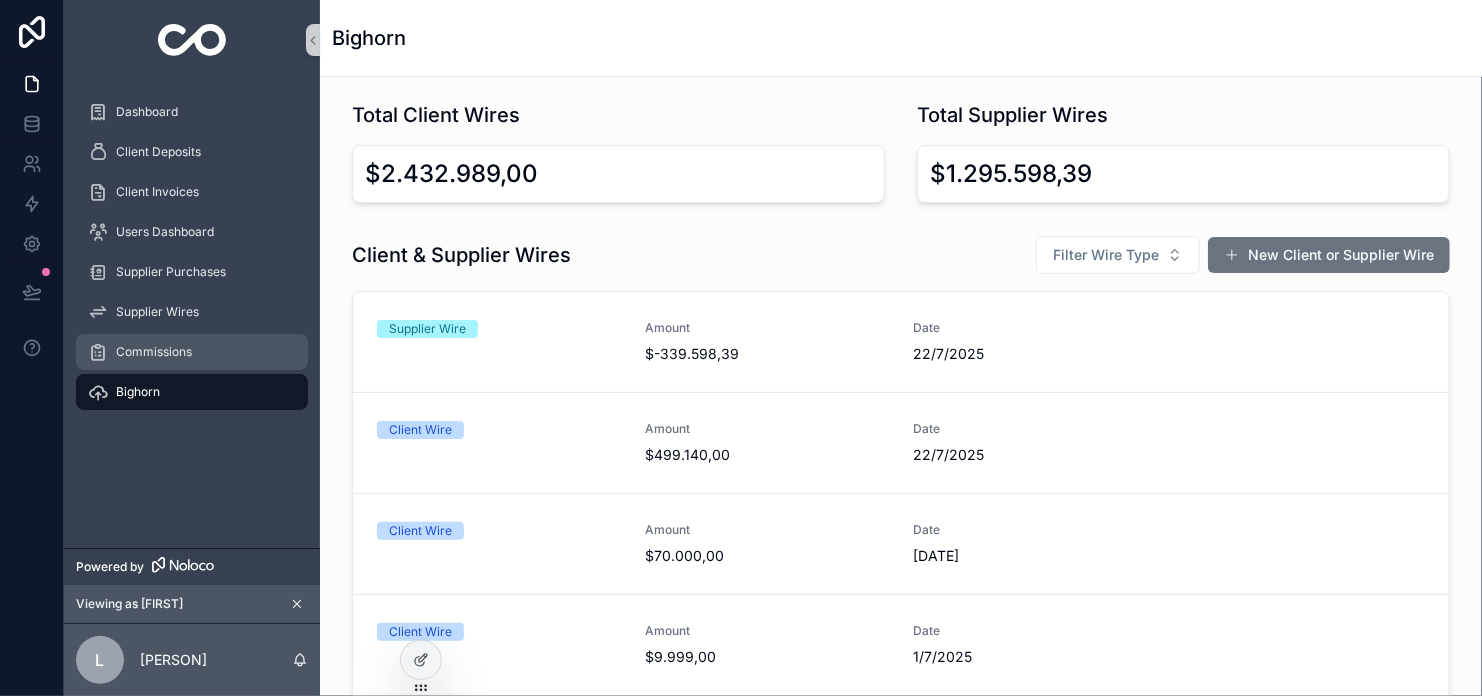 click on "Commissions" at bounding box center [154, 352] 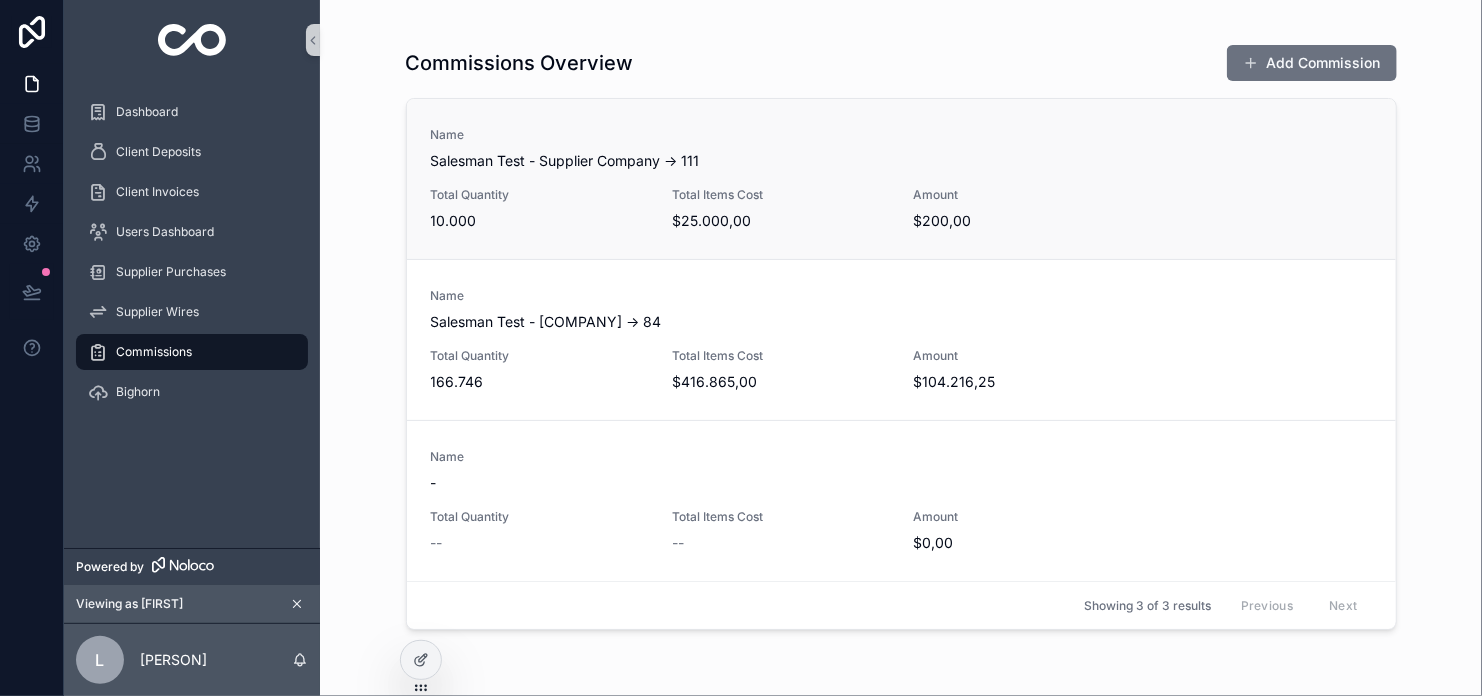 click on "Amount $200,00" at bounding box center (1021, 209) 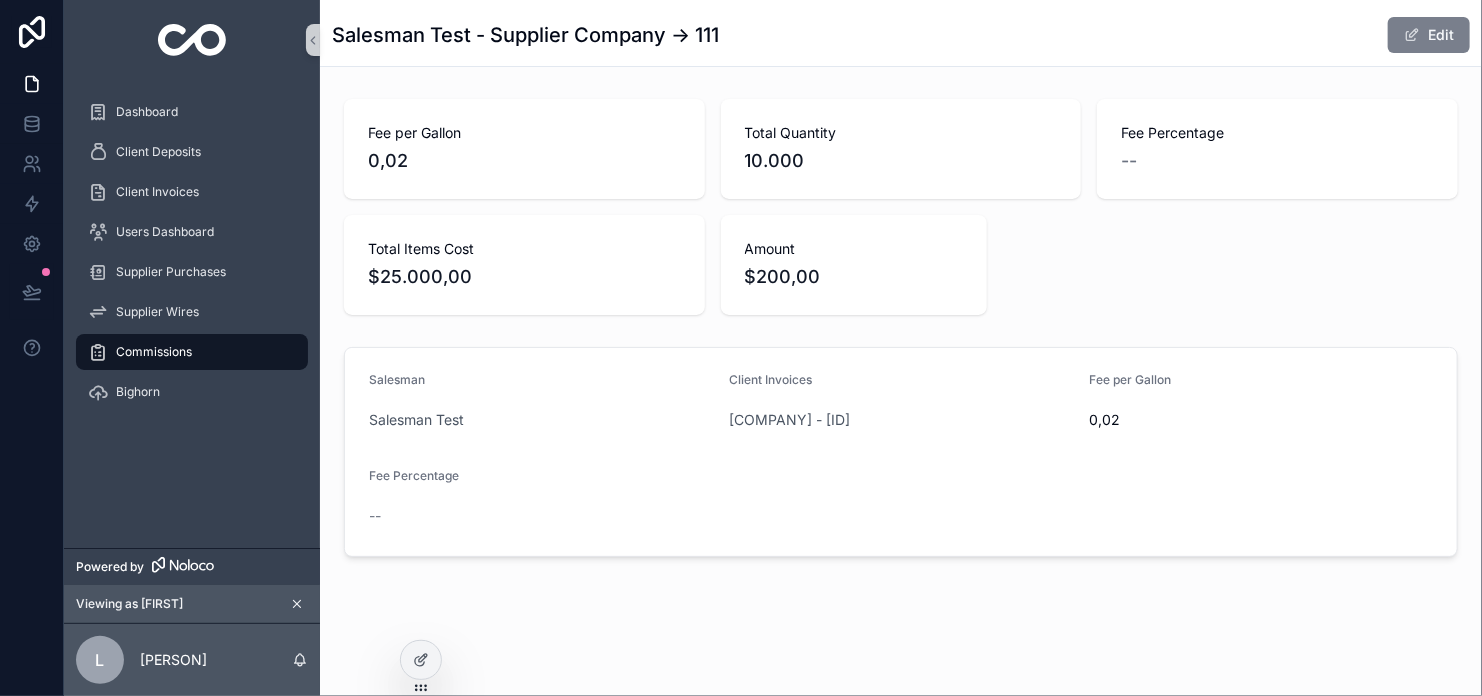 click on "Edit" at bounding box center [1429, 35] 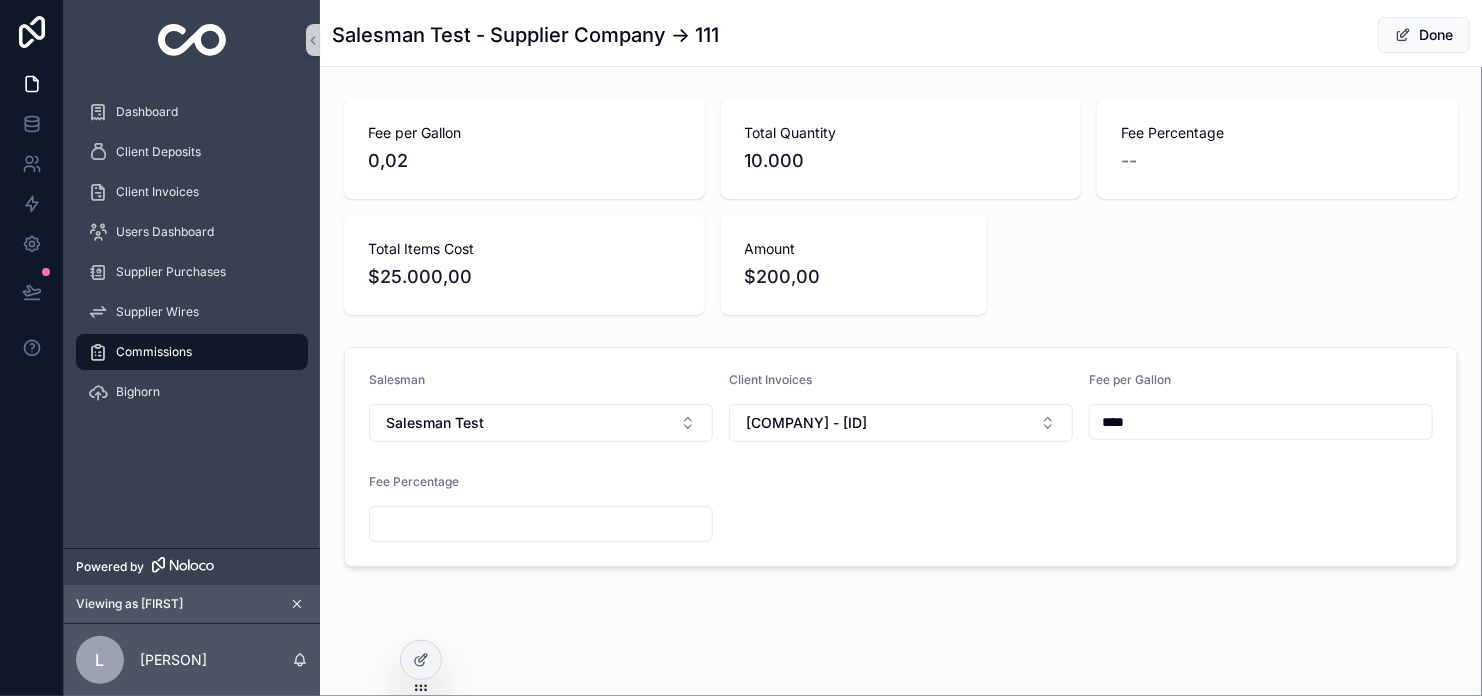 click at bounding box center (541, 524) 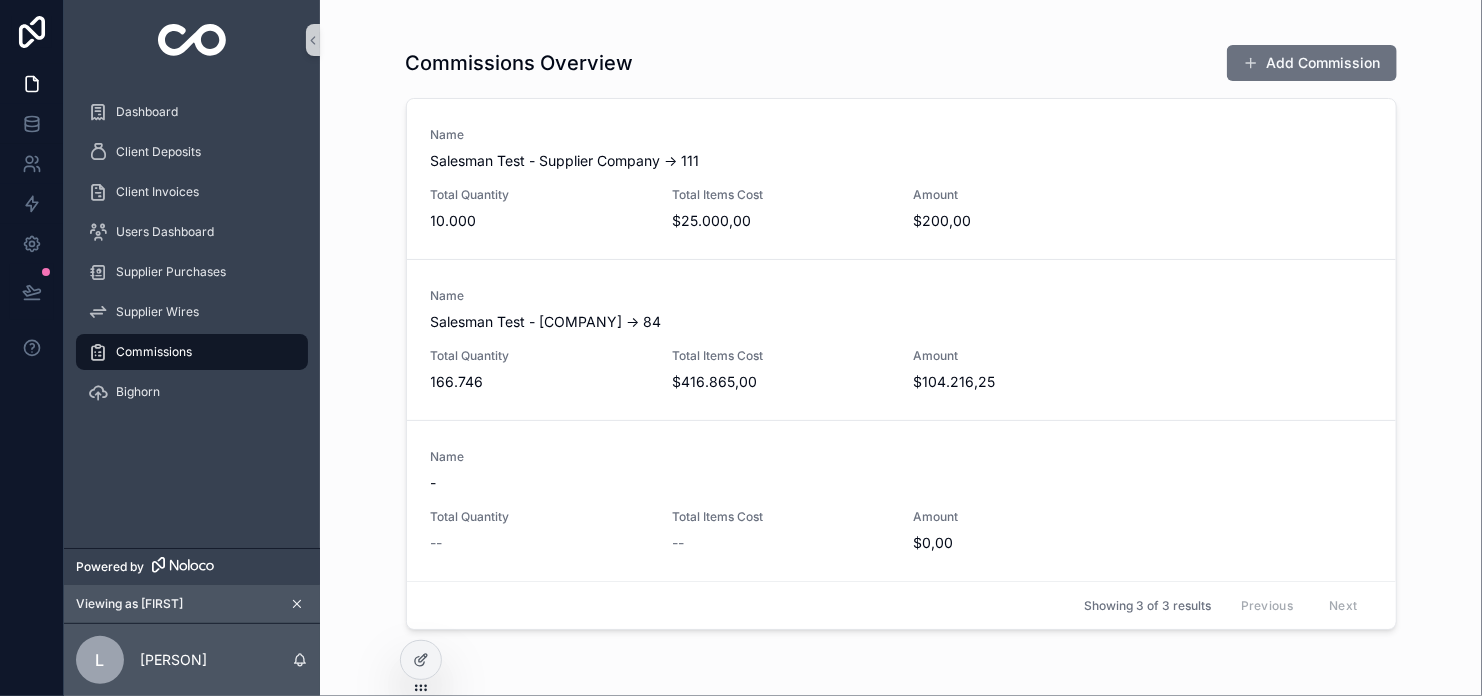 click on "Add Commission" at bounding box center (1312, 63) 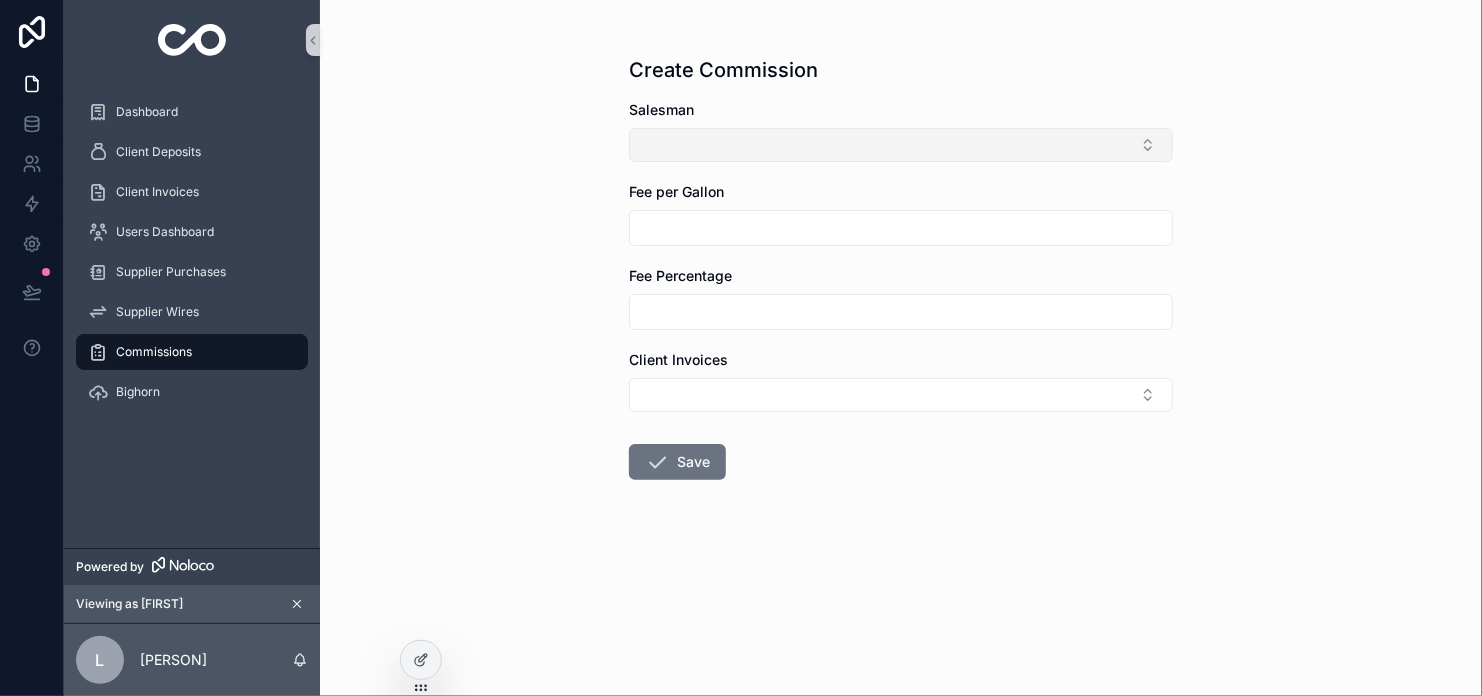 click at bounding box center (901, 145) 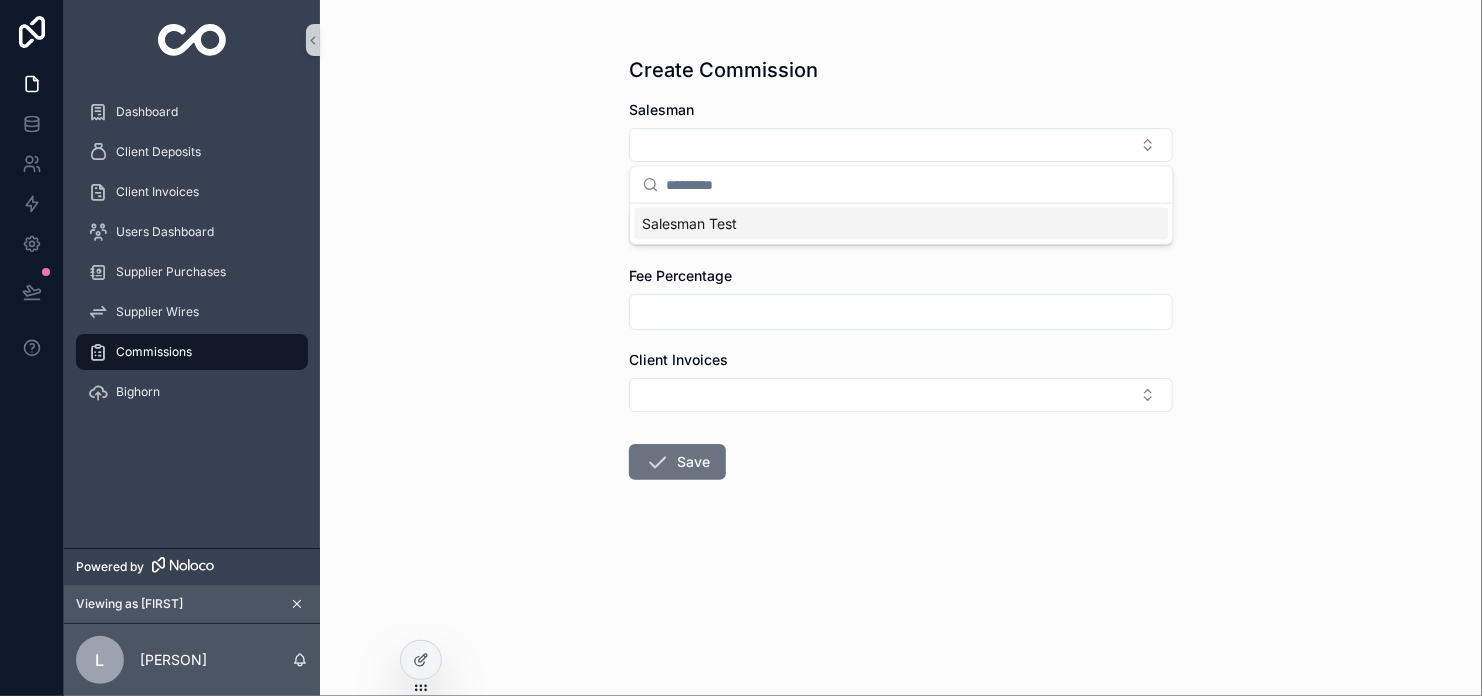 click on "Salesman Test" at bounding box center (902, 224) 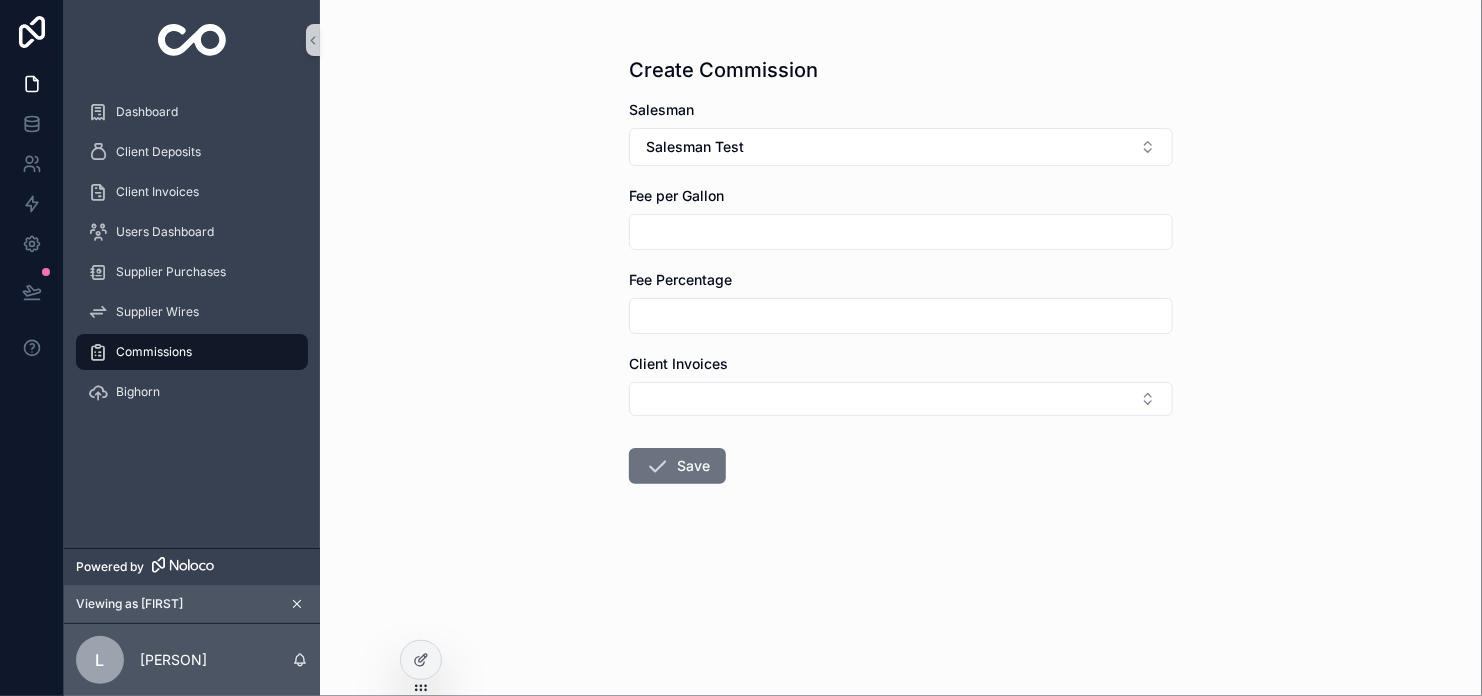 click at bounding box center [901, 232] 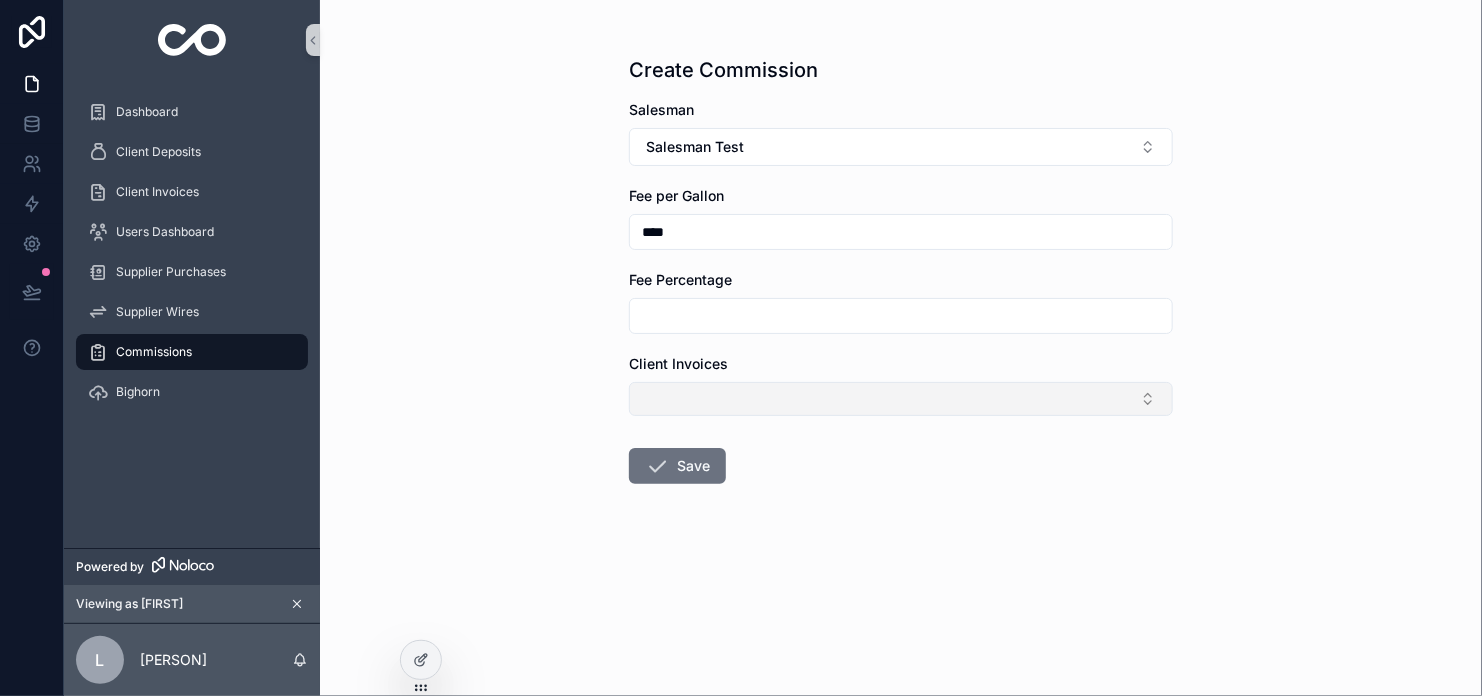 type on "****" 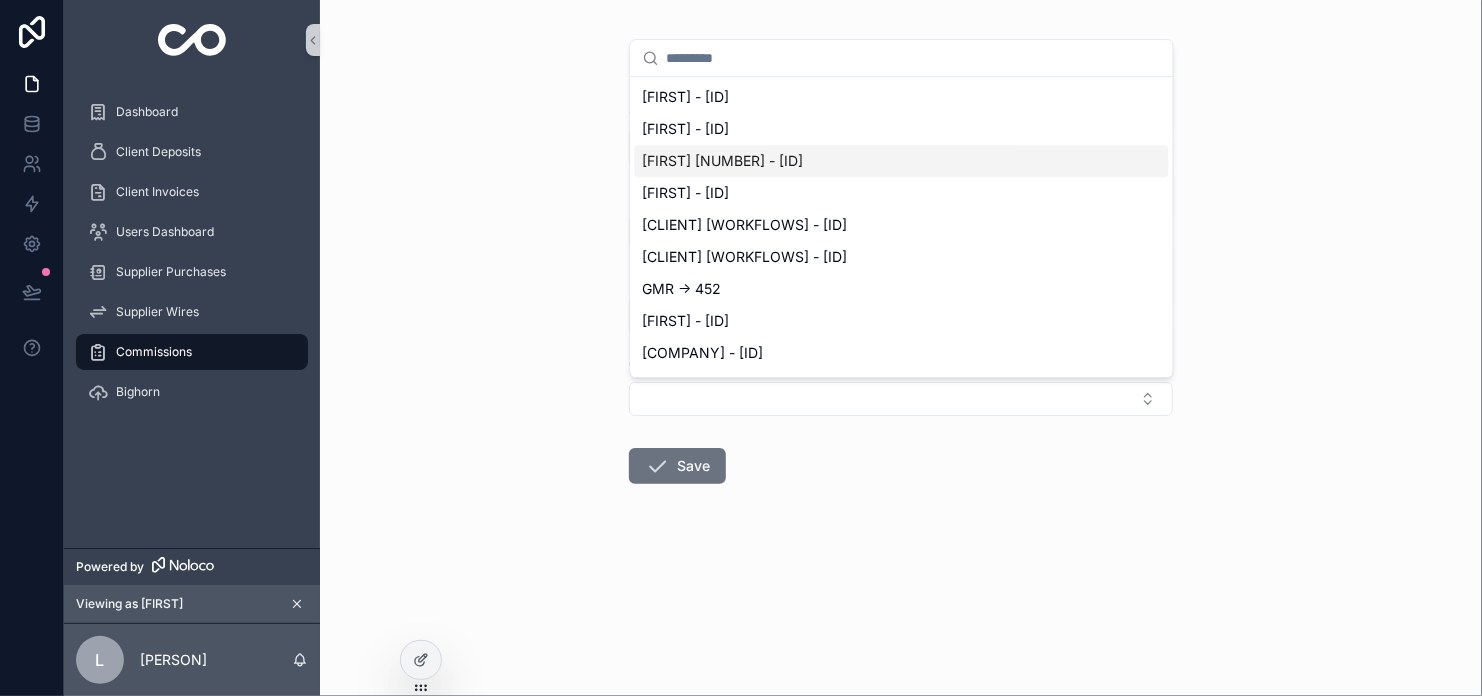 click on "[FIRST] [NUMBER] - [ID]" at bounding box center [723, 161] 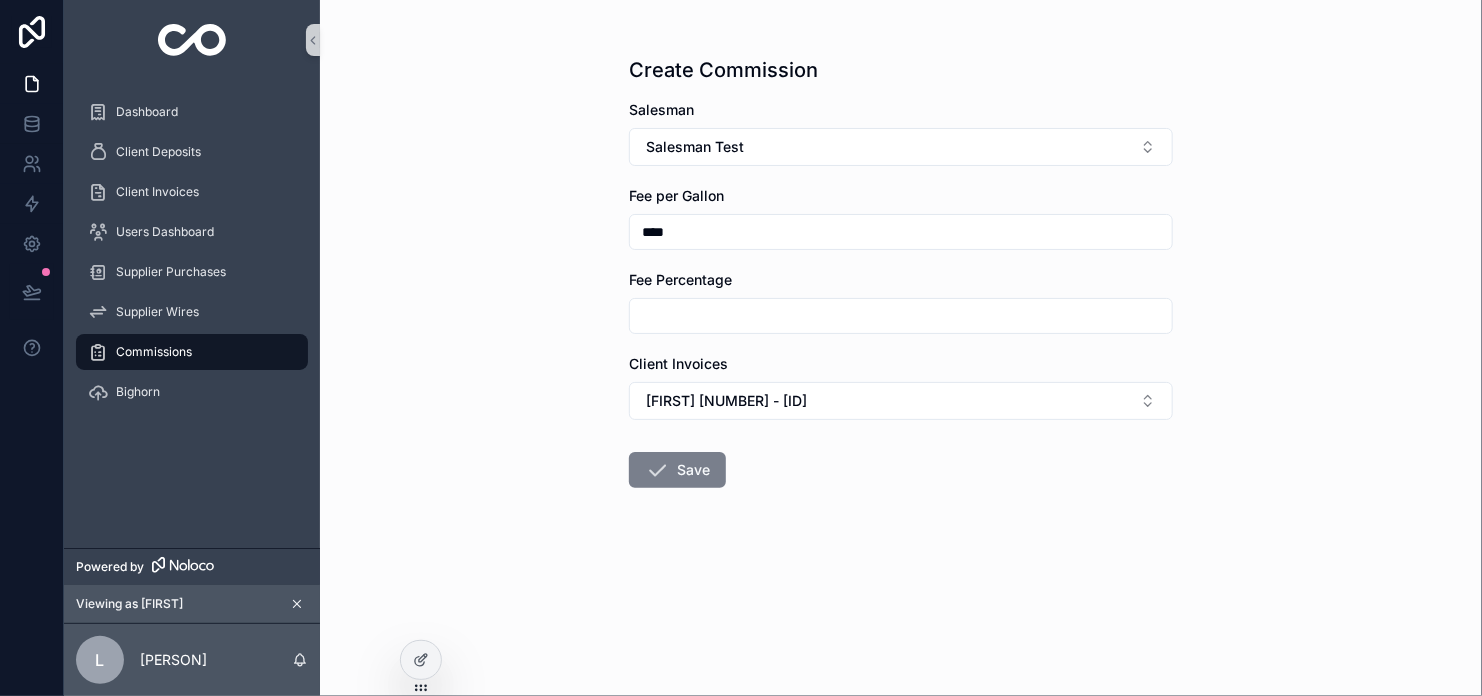 click on "Save" at bounding box center (677, 470) 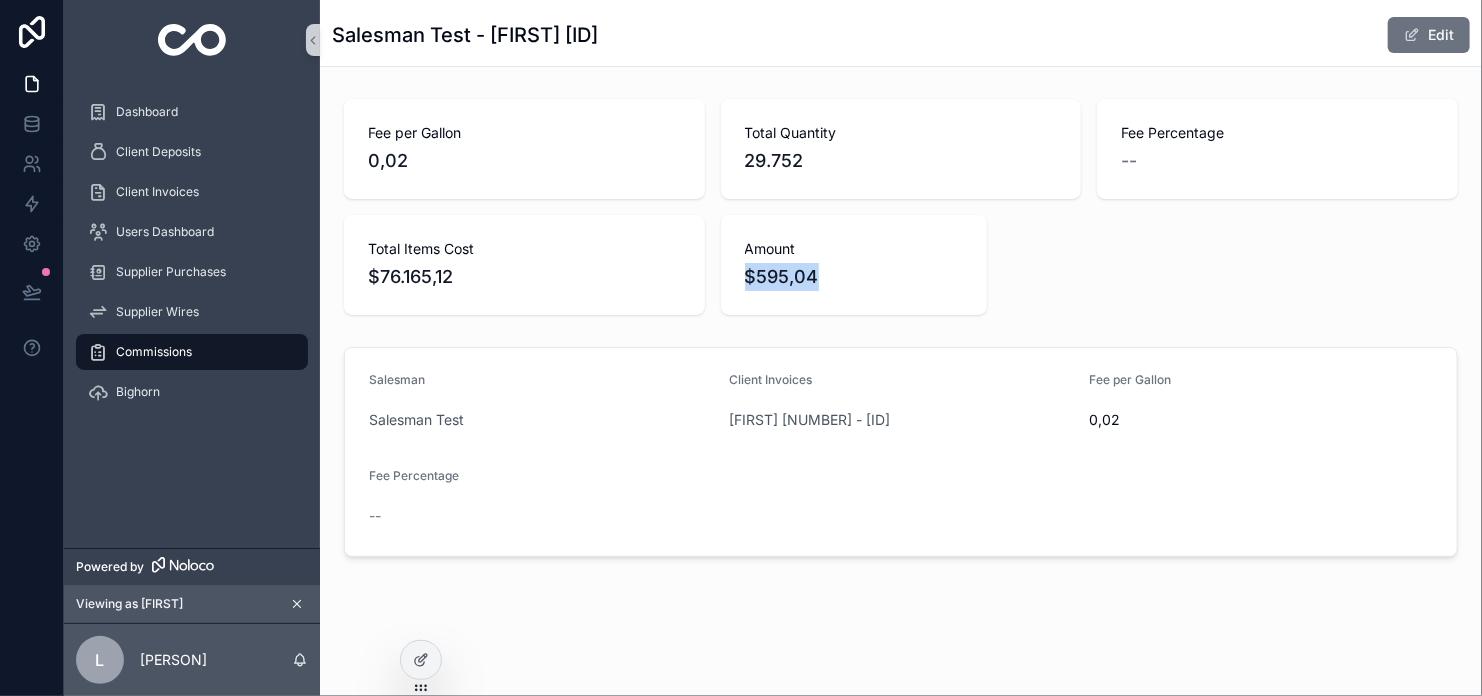 drag, startPoint x: 837, startPoint y: 274, endPoint x: 737, endPoint y: 279, distance: 100.12492 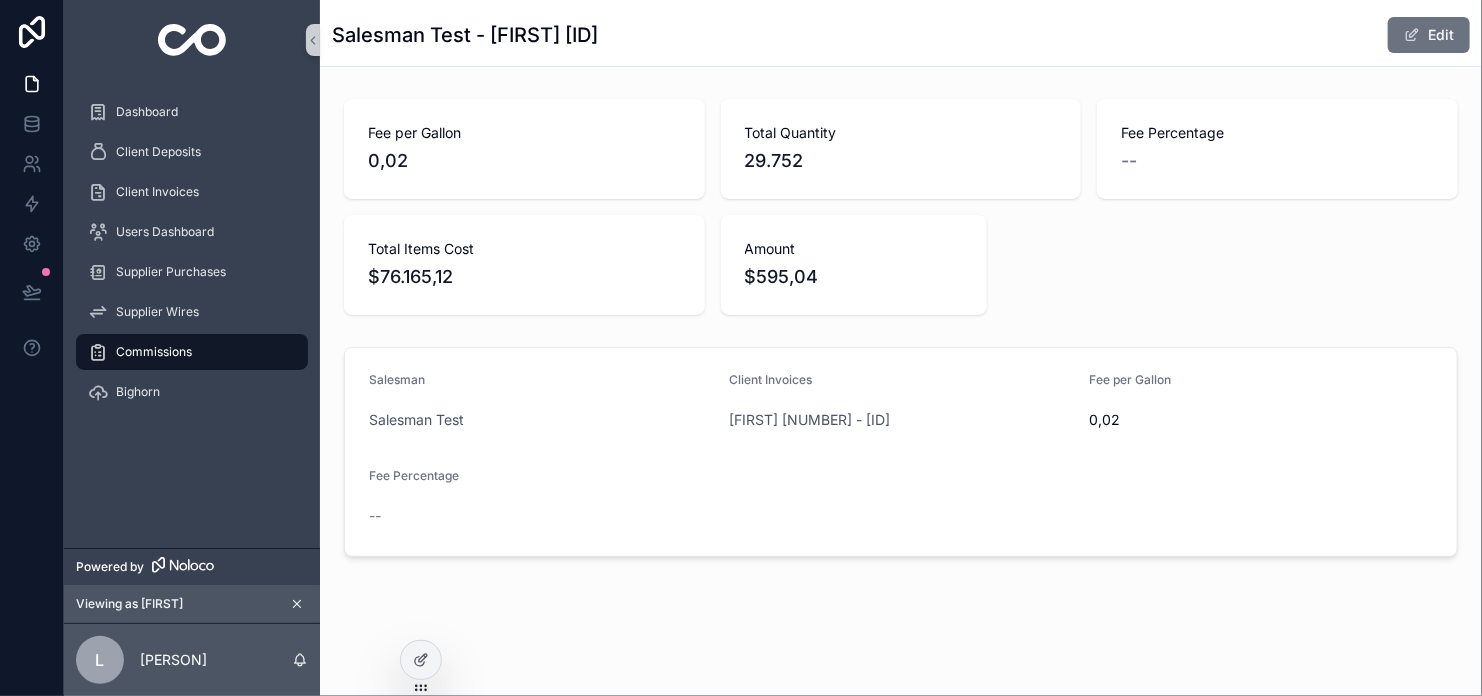click on "Fee per Gallon 0,02 Total Quantity 29.752 Fee Percentage -- Total Items Cost $76.165,12 Amount $595,04" at bounding box center (901, 207) 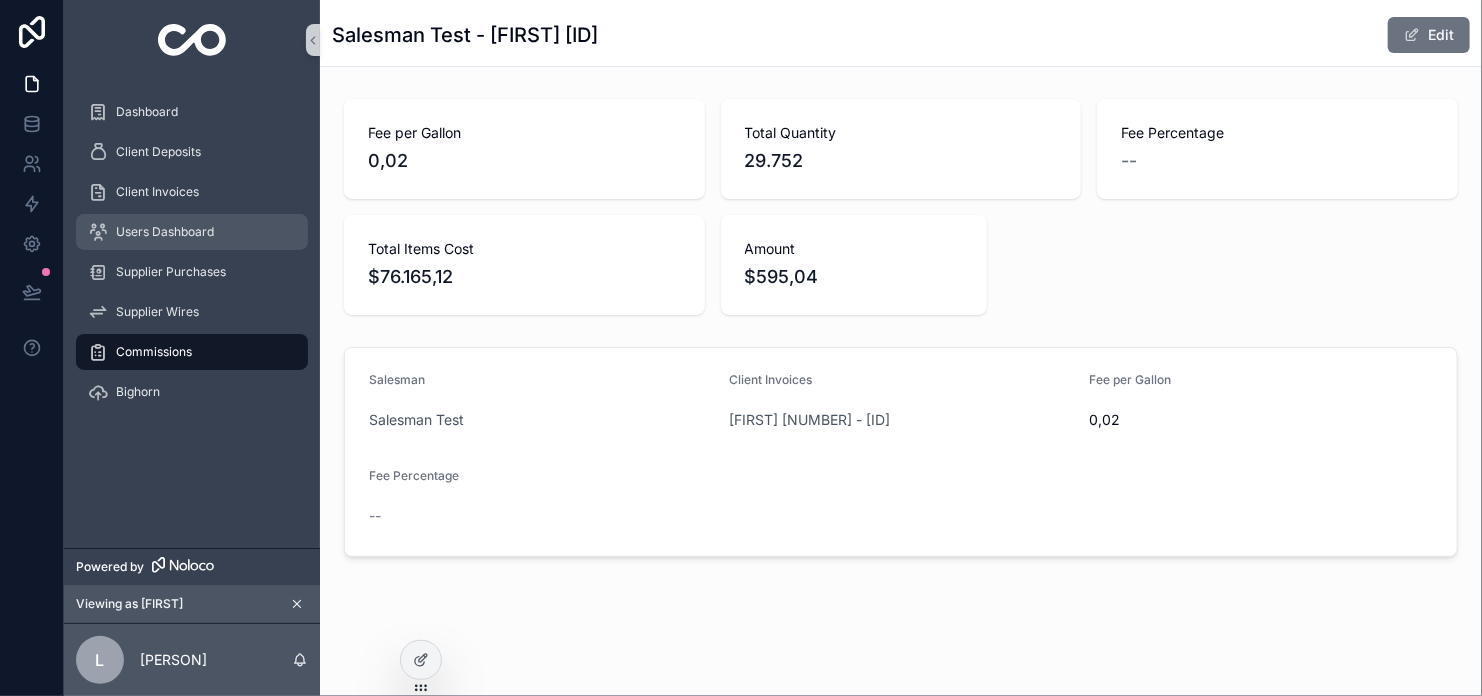 click on "Users Dashboard" at bounding box center (165, 232) 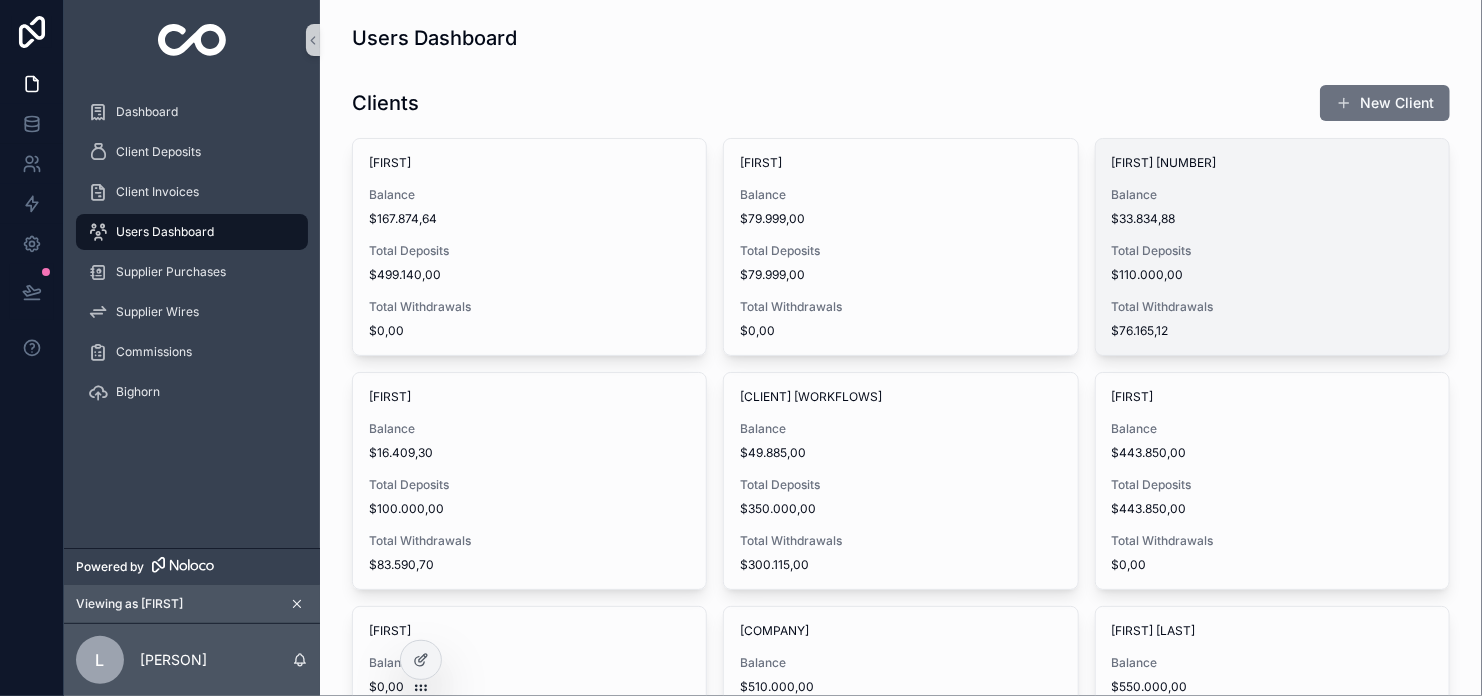 click on "[FIRST] Balance $33.834,88 Total Deposits $110.000,00 Total Withdrawals $76.165,12" at bounding box center (1272, 247) 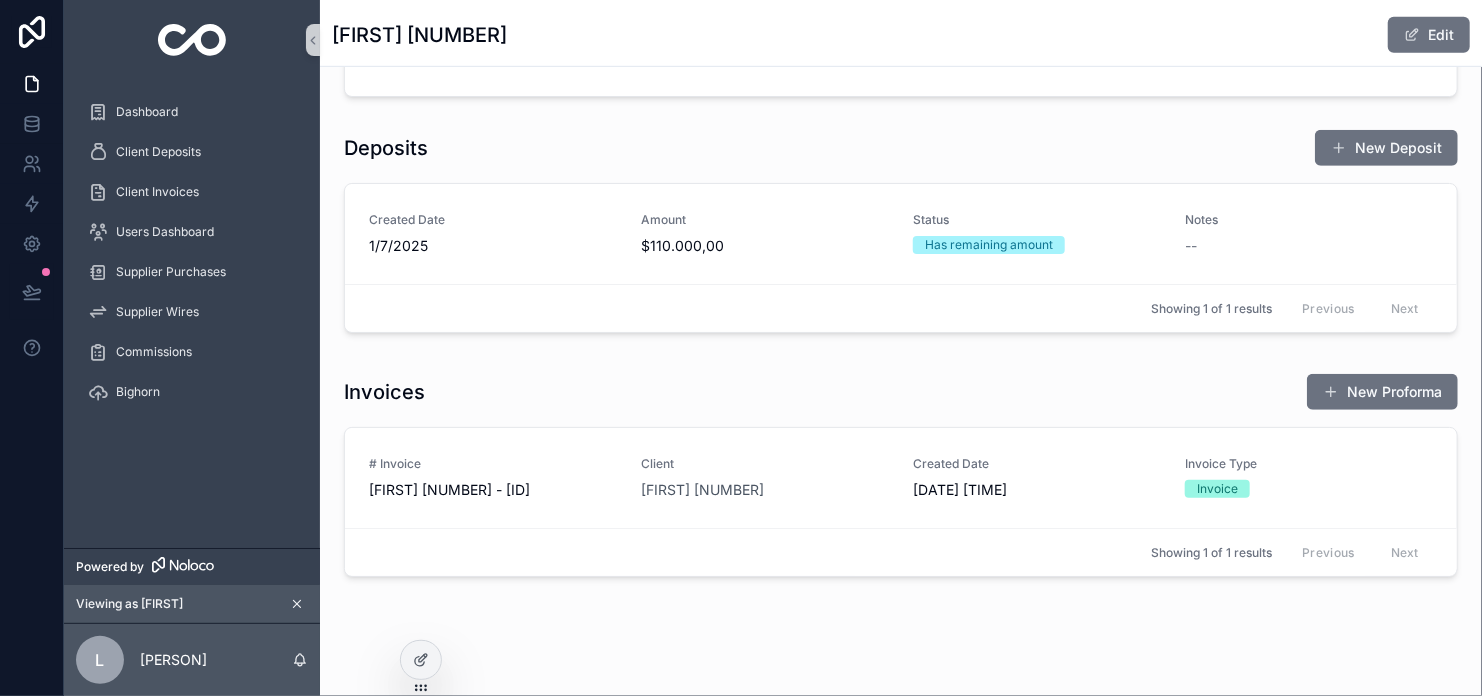 scroll, scrollTop: 577, scrollLeft: 0, axis: vertical 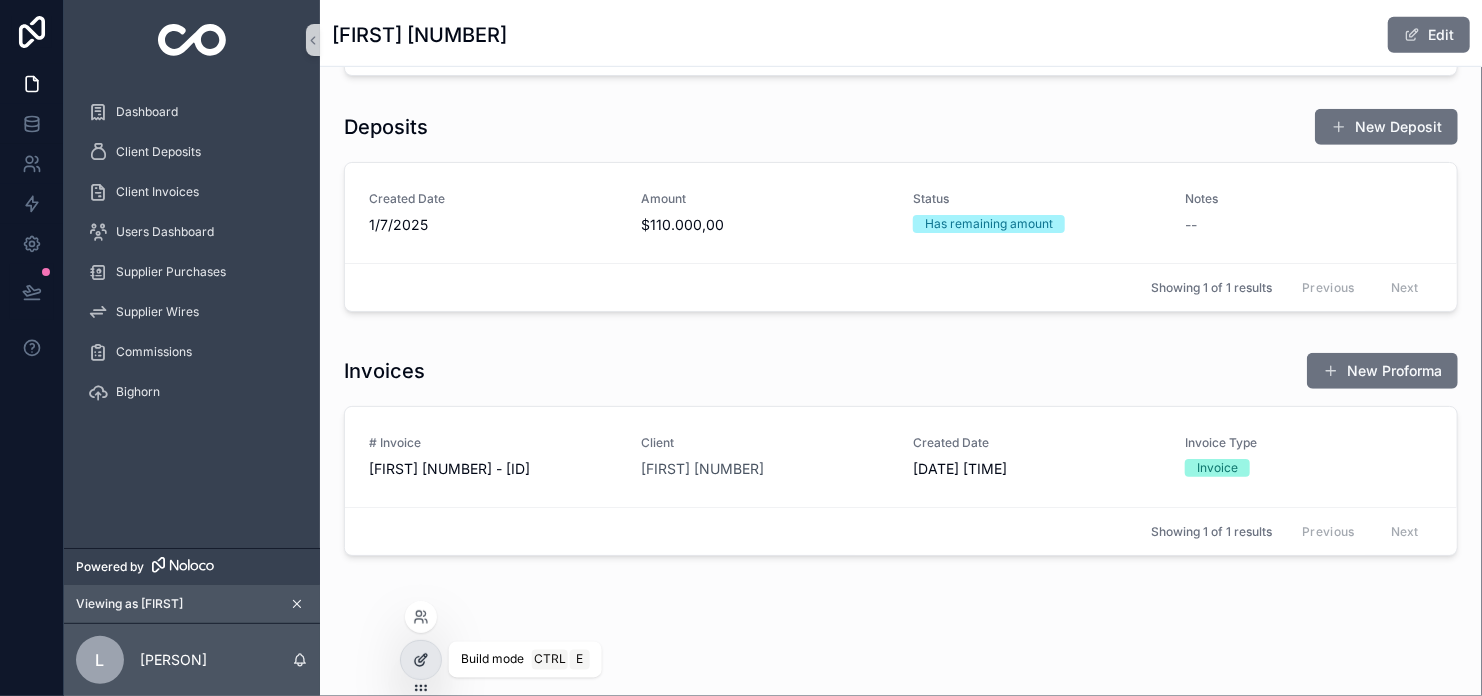 click 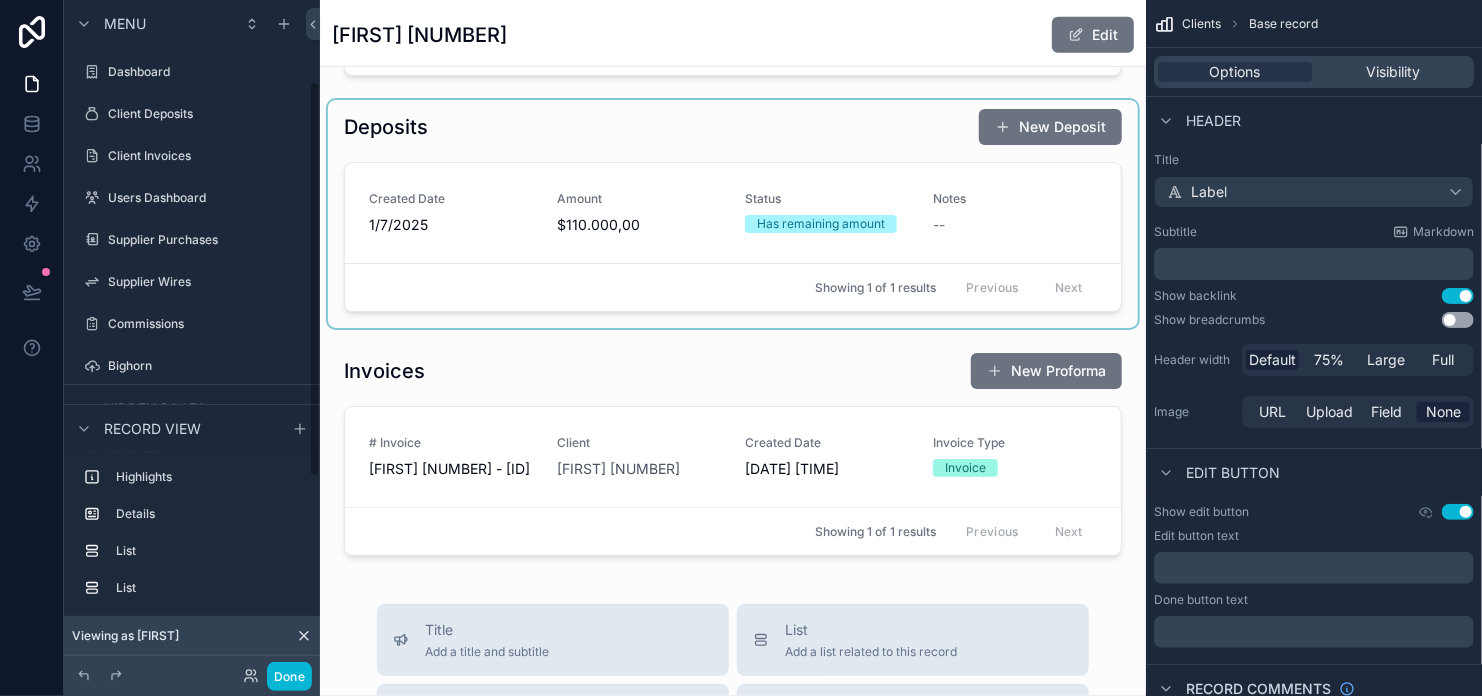 scroll, scrollTop: 138, scrollLeft: 0, axis: vertical 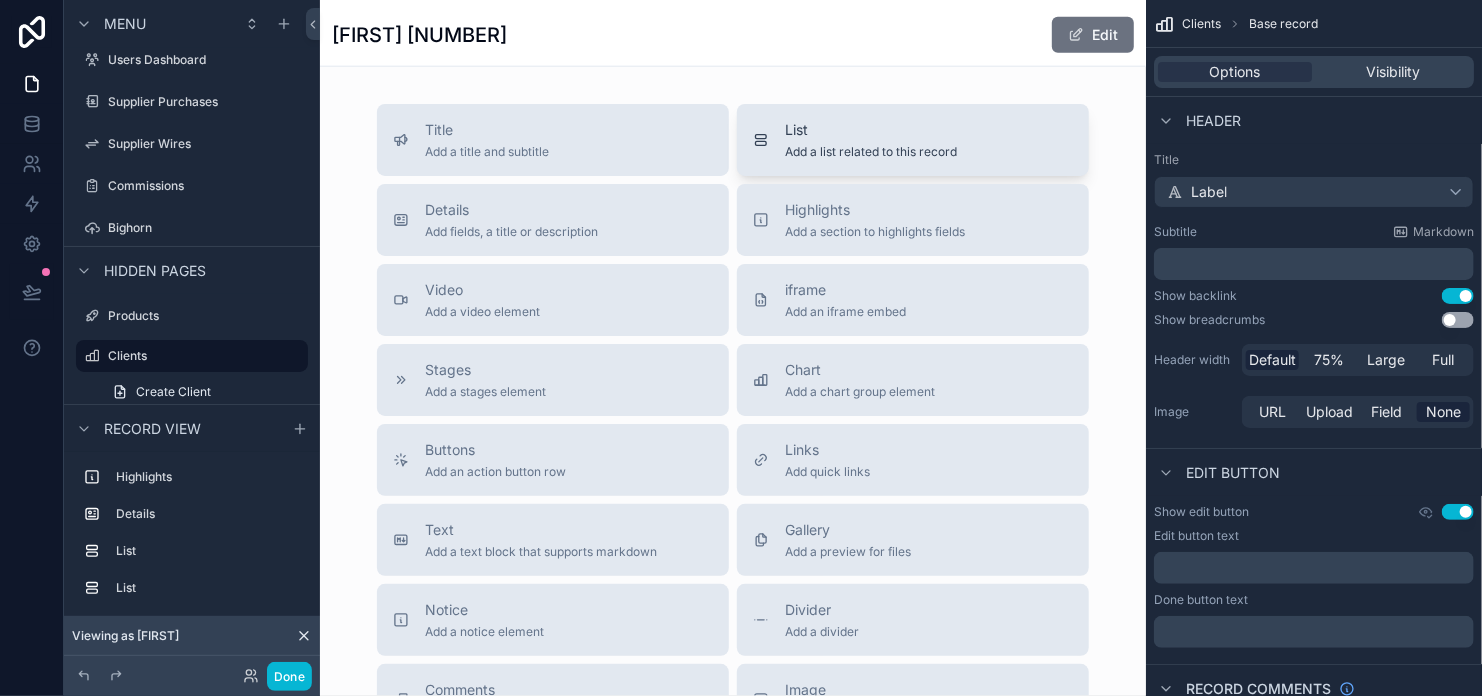 click on "Add a list related to this record" at bounding box center (871, 152) 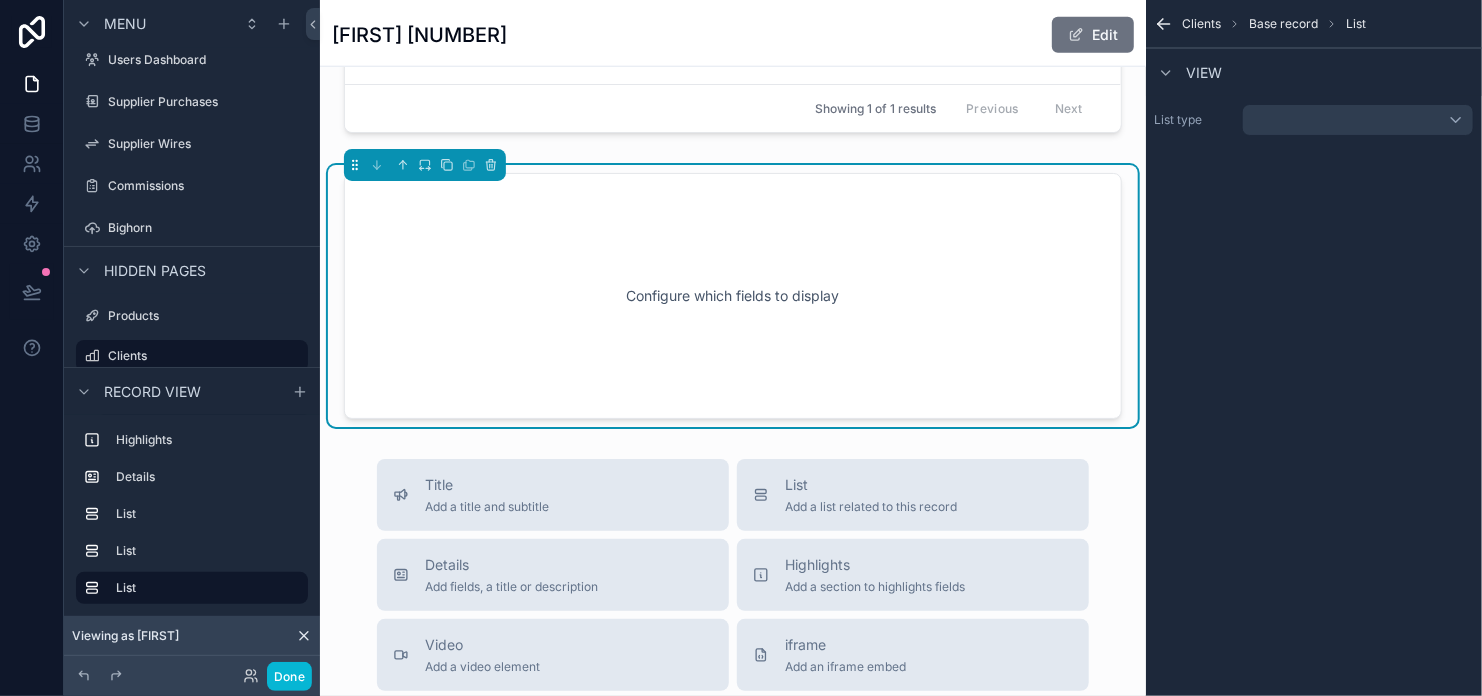scroll, scrollTop: 944, scrollLeft: 0, axis: vertical 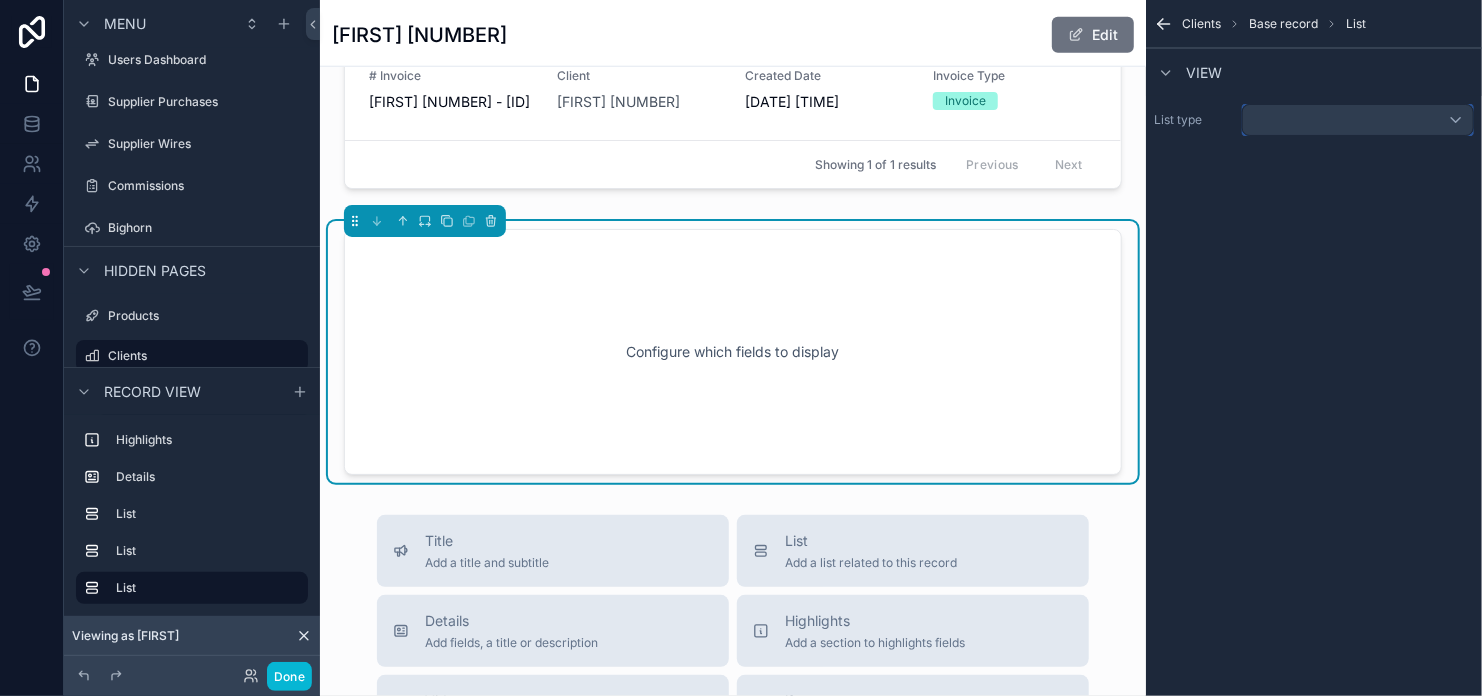 click at bounding box center (1358, 120) 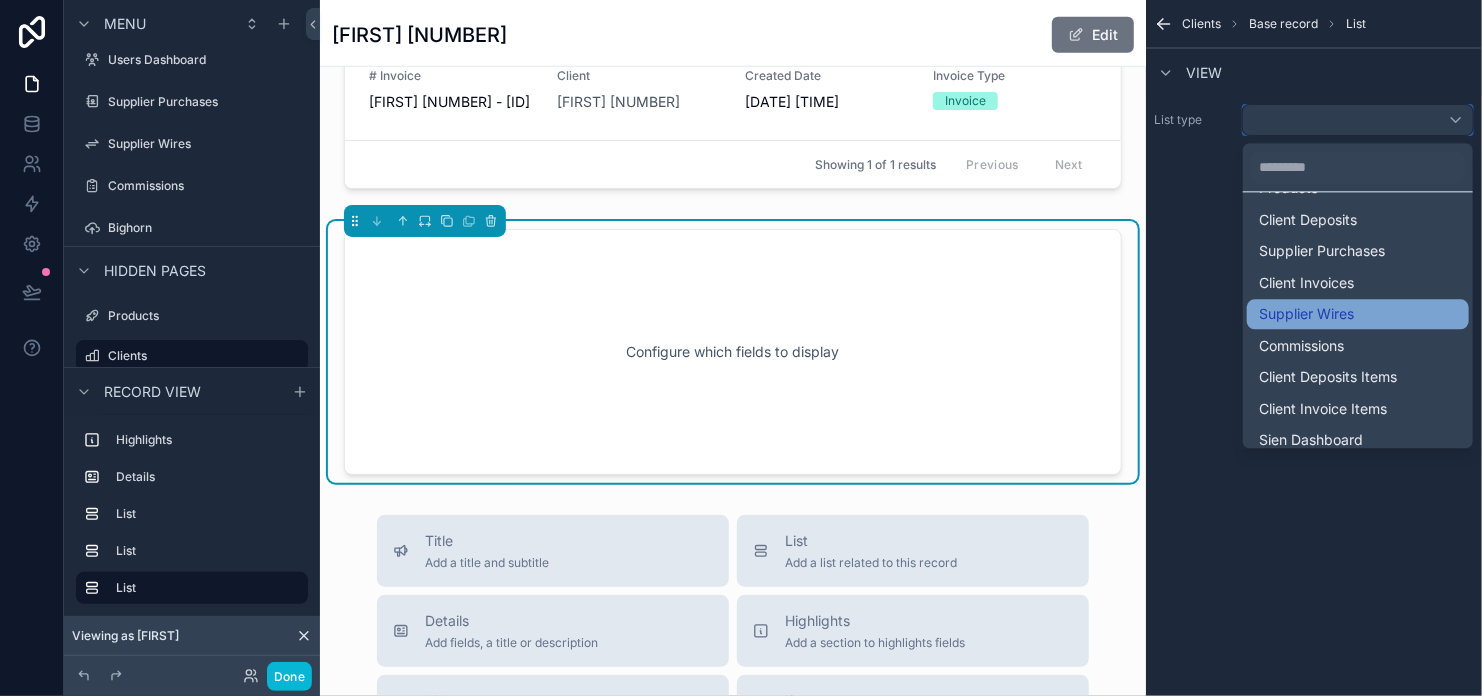 scroll, scrollTop: 200, scrollLeft: 0, axis: vertical 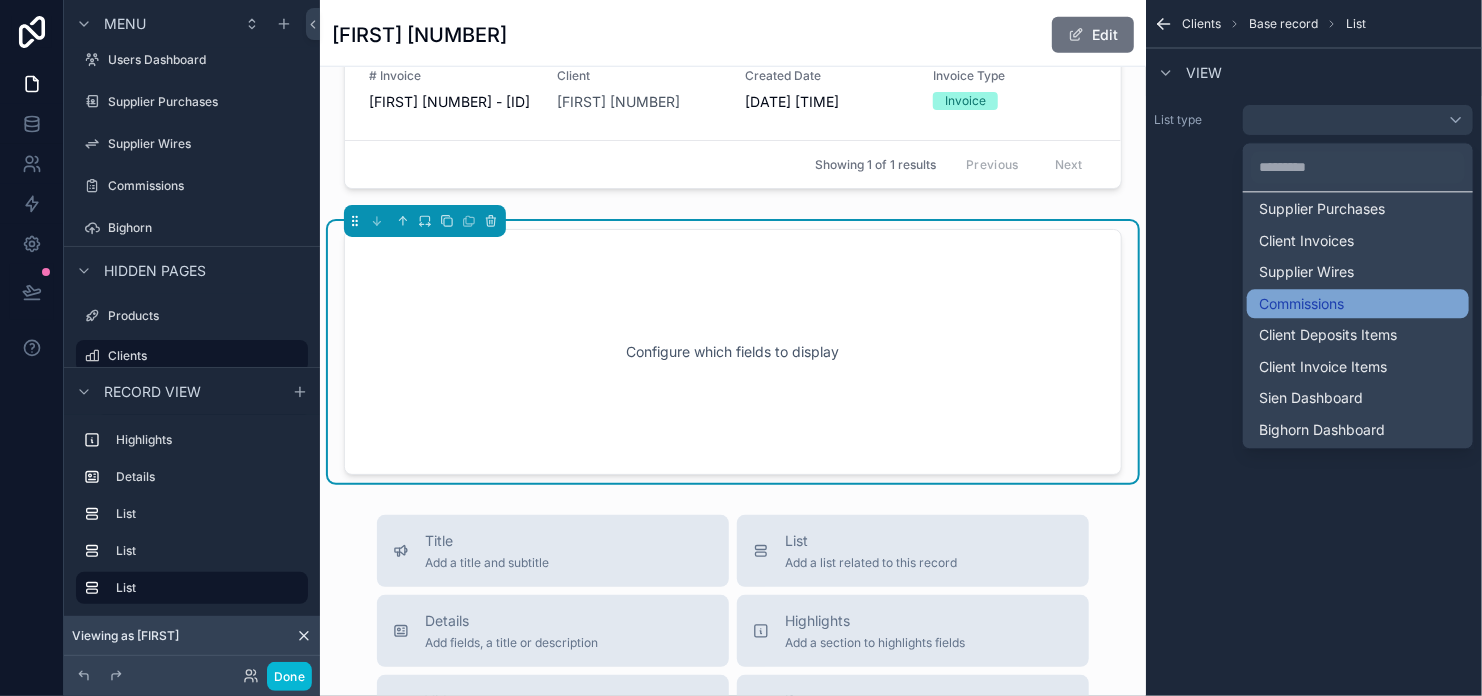 click on "Commissions" at bounding box center (1301, 304) 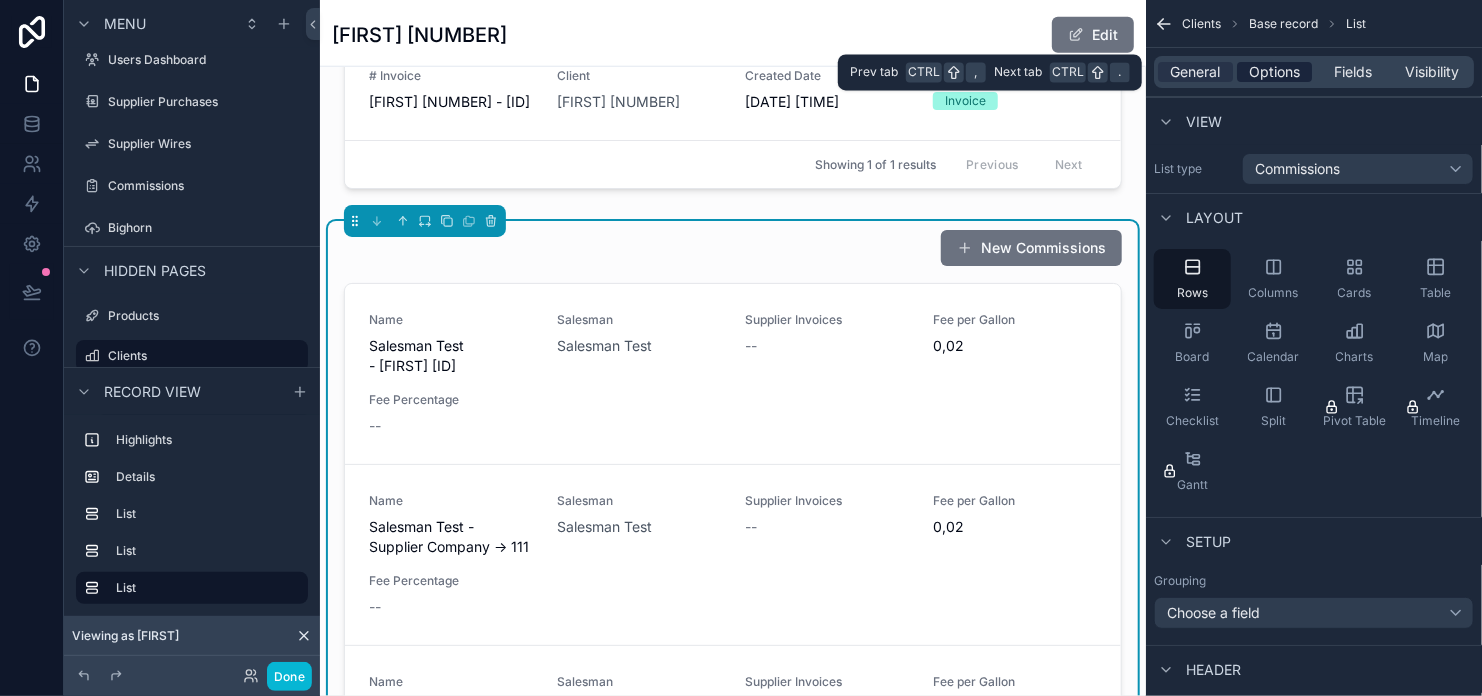 click on "Options" at bounding box center (1274, 72) 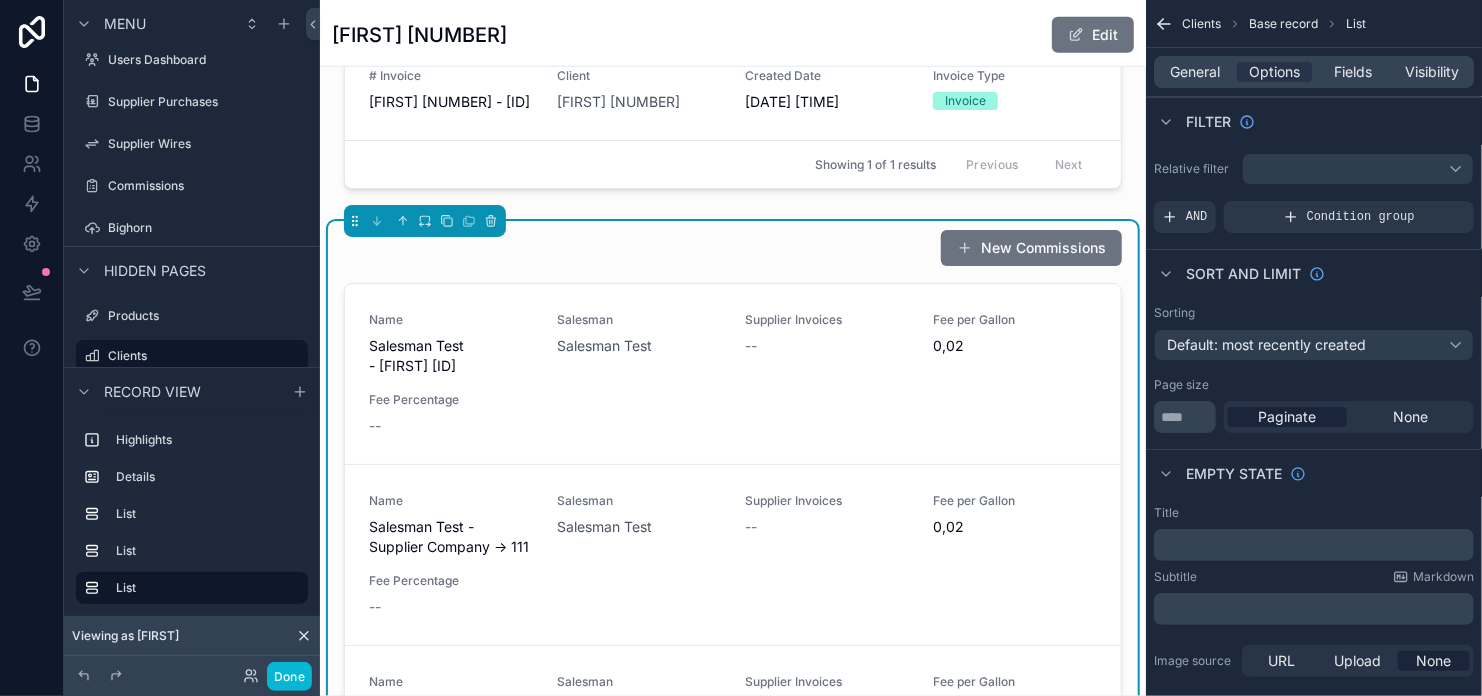 click on "Relative filter   AND Condition group" at bounding box center [1314, 193] 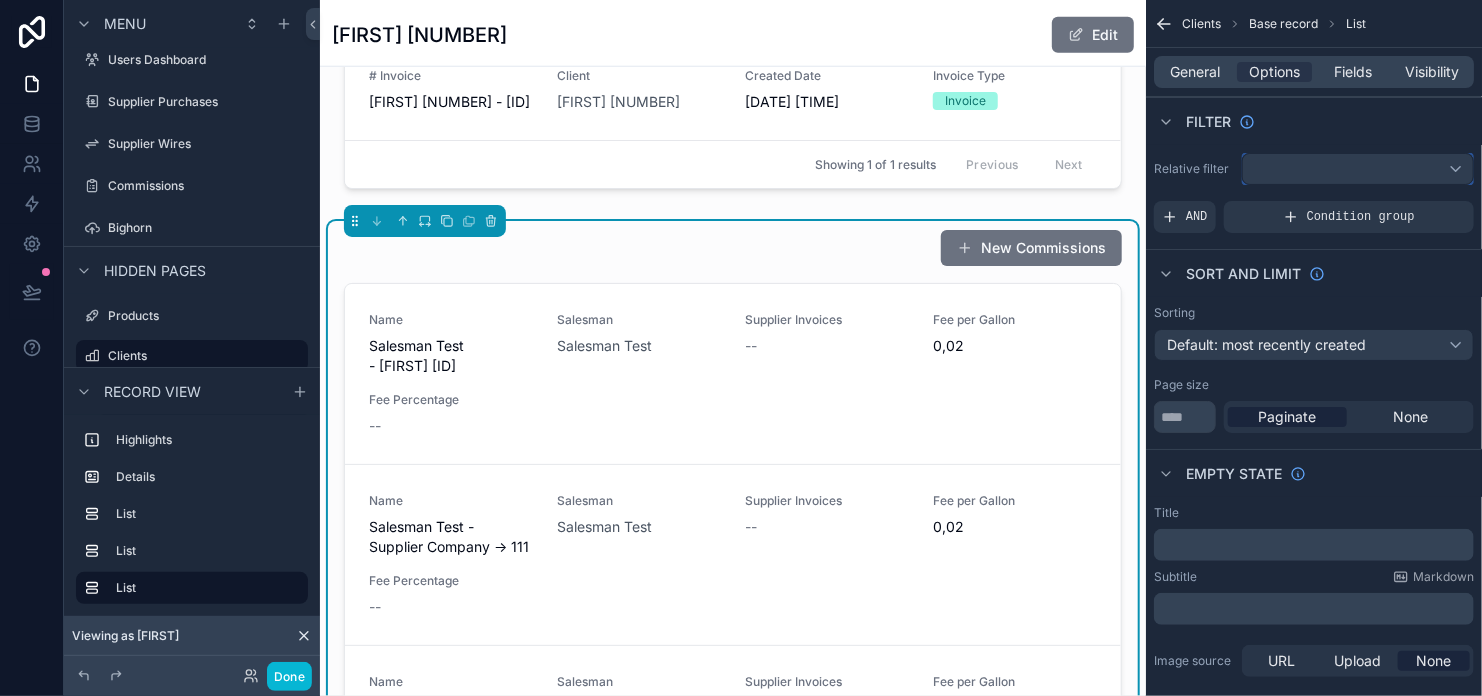 click at bounding box center [1358, 169] 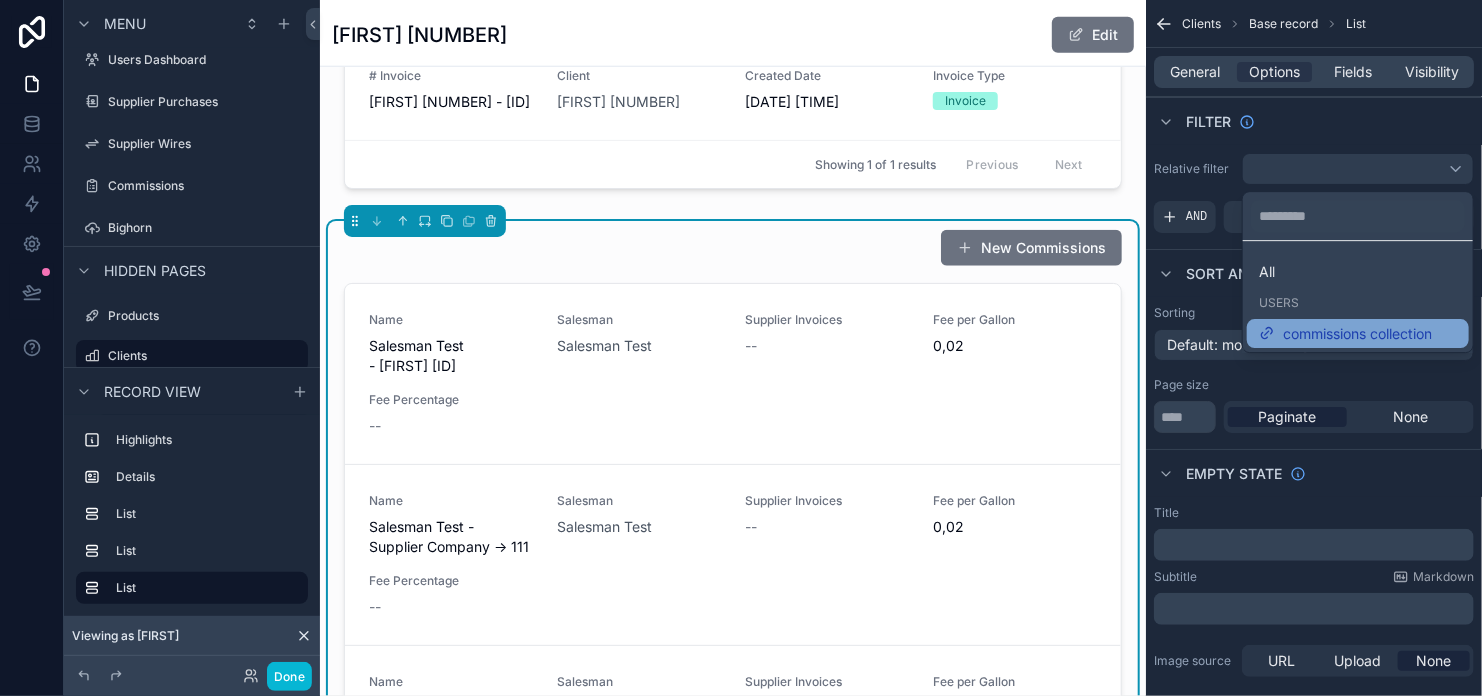 click on "commissions collection" at bounding box center [1357, 334] 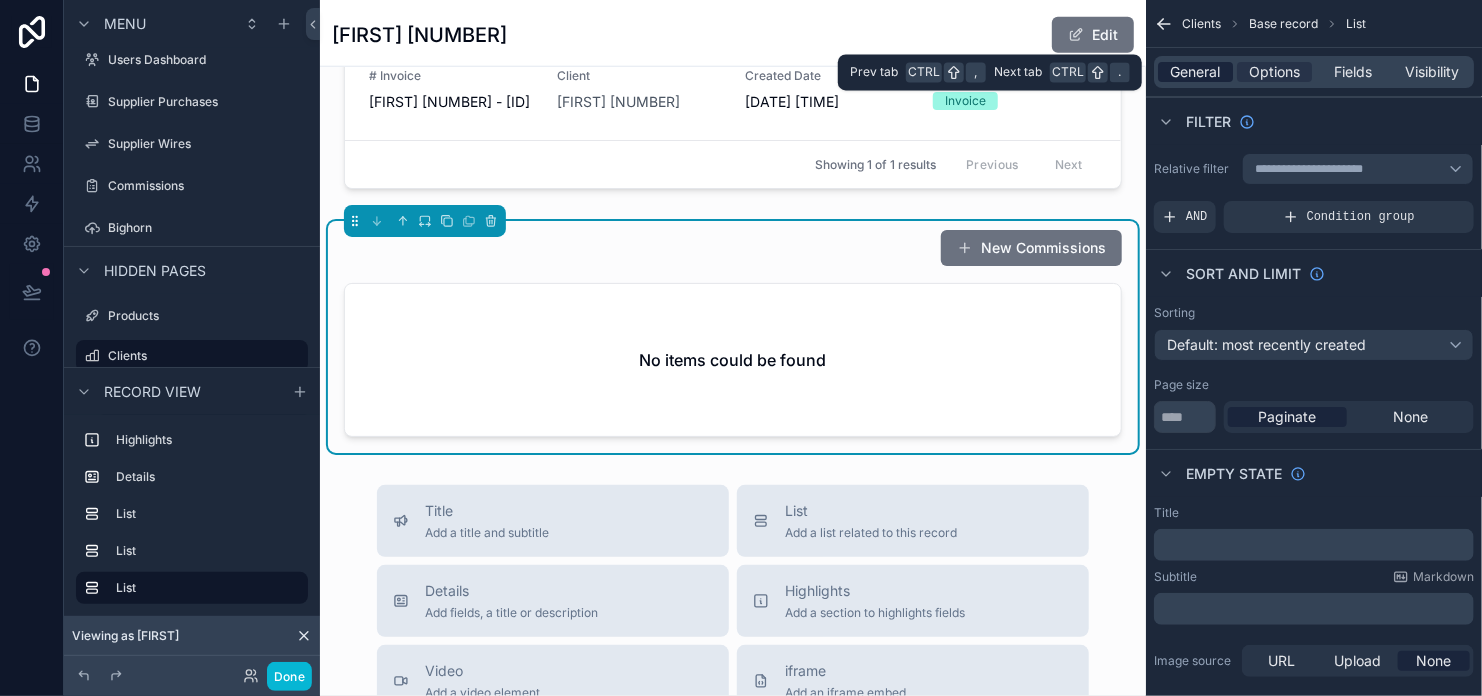 click on "General" at bounding box center (1196, 72) 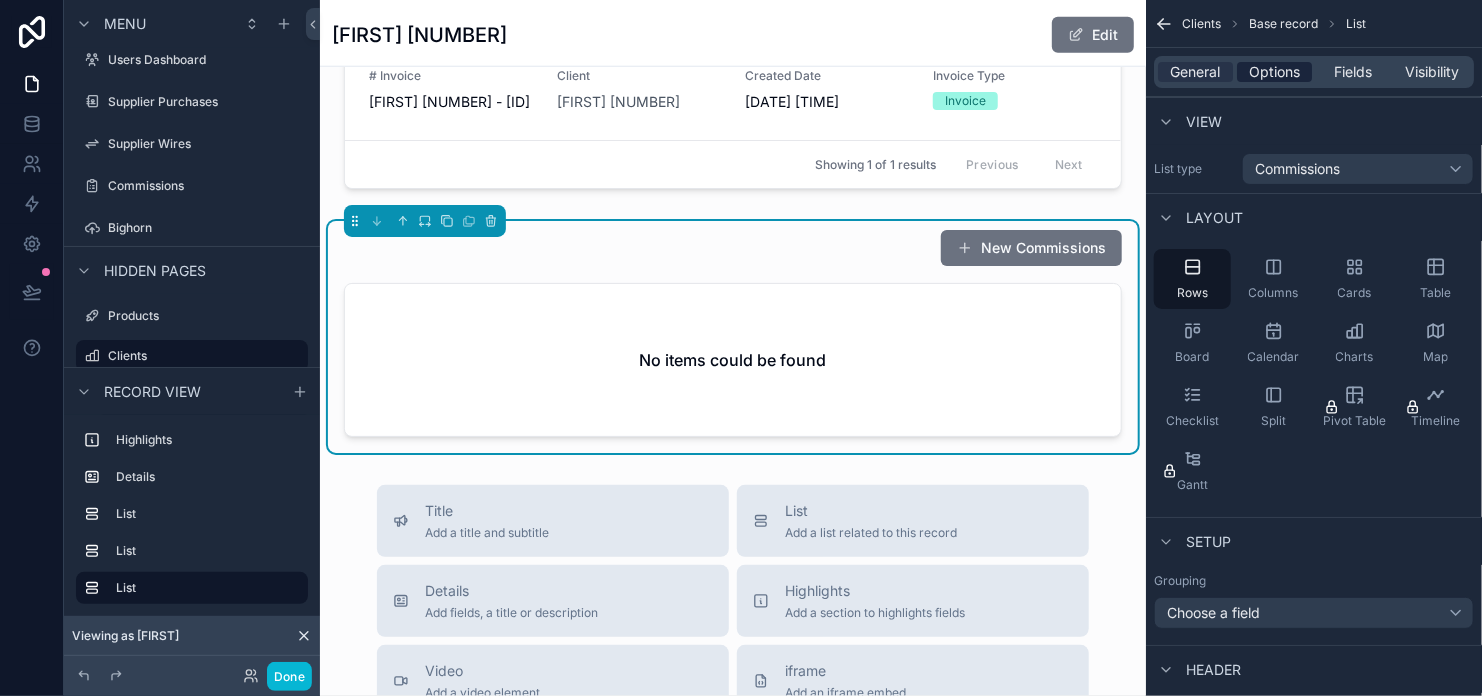 click on "Options" at bounding box center (1274, 72) 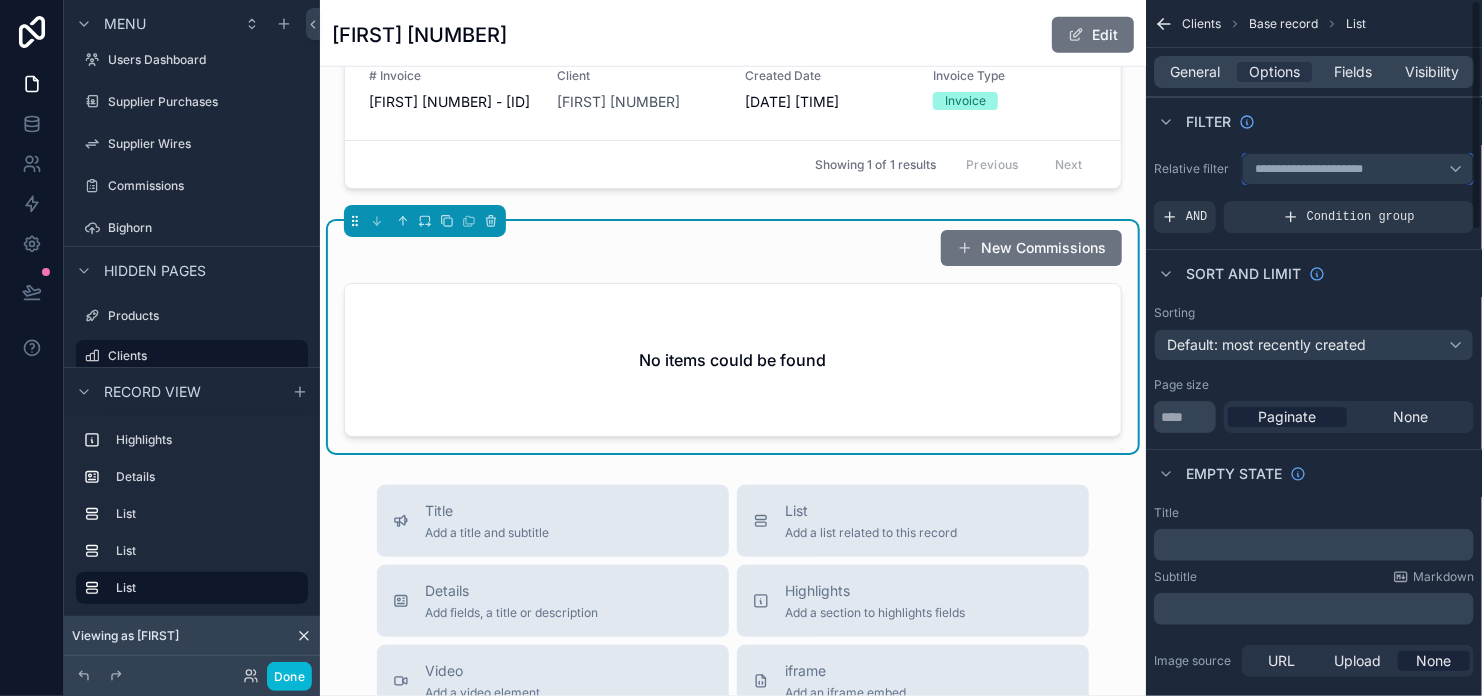click on "**********" at bounding box center [1321, 169] 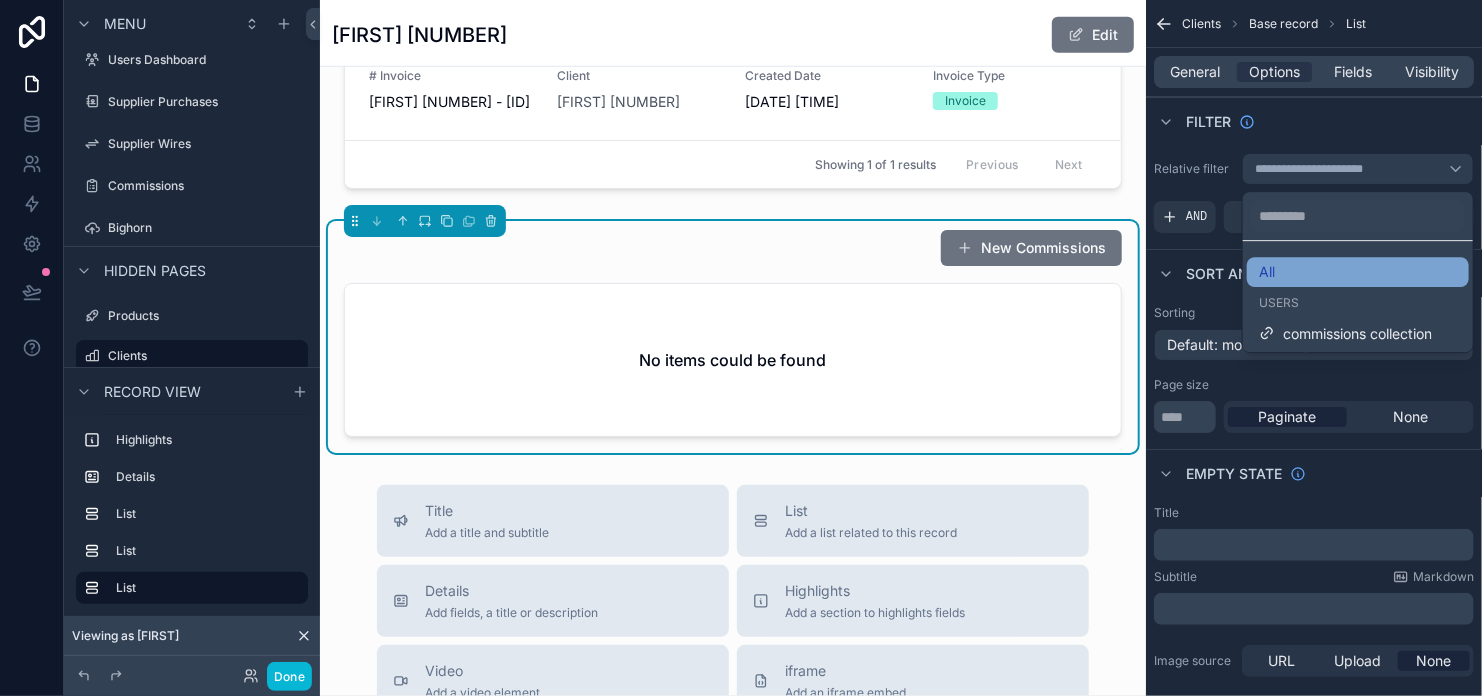 click on "All" at bounding box center [1358, 272] 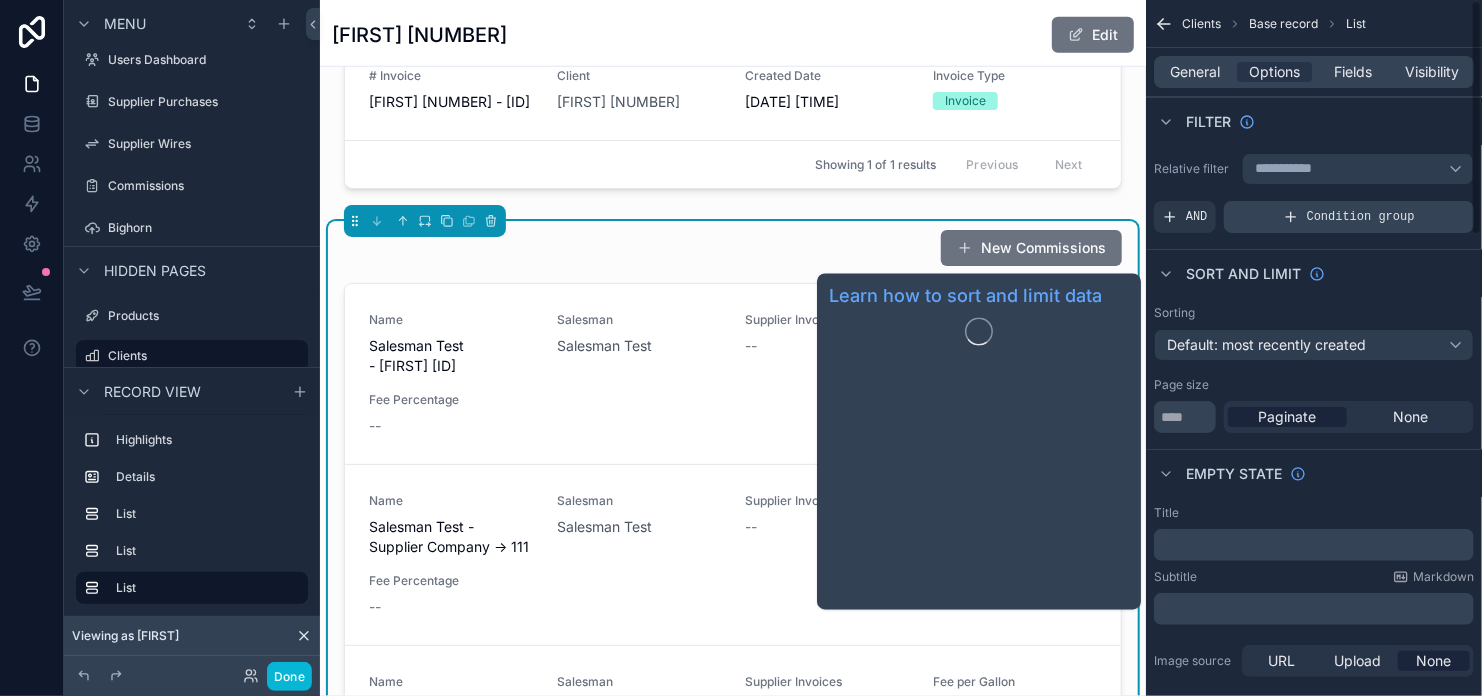 click on "Condition group" at bounding box center [1361, 217] 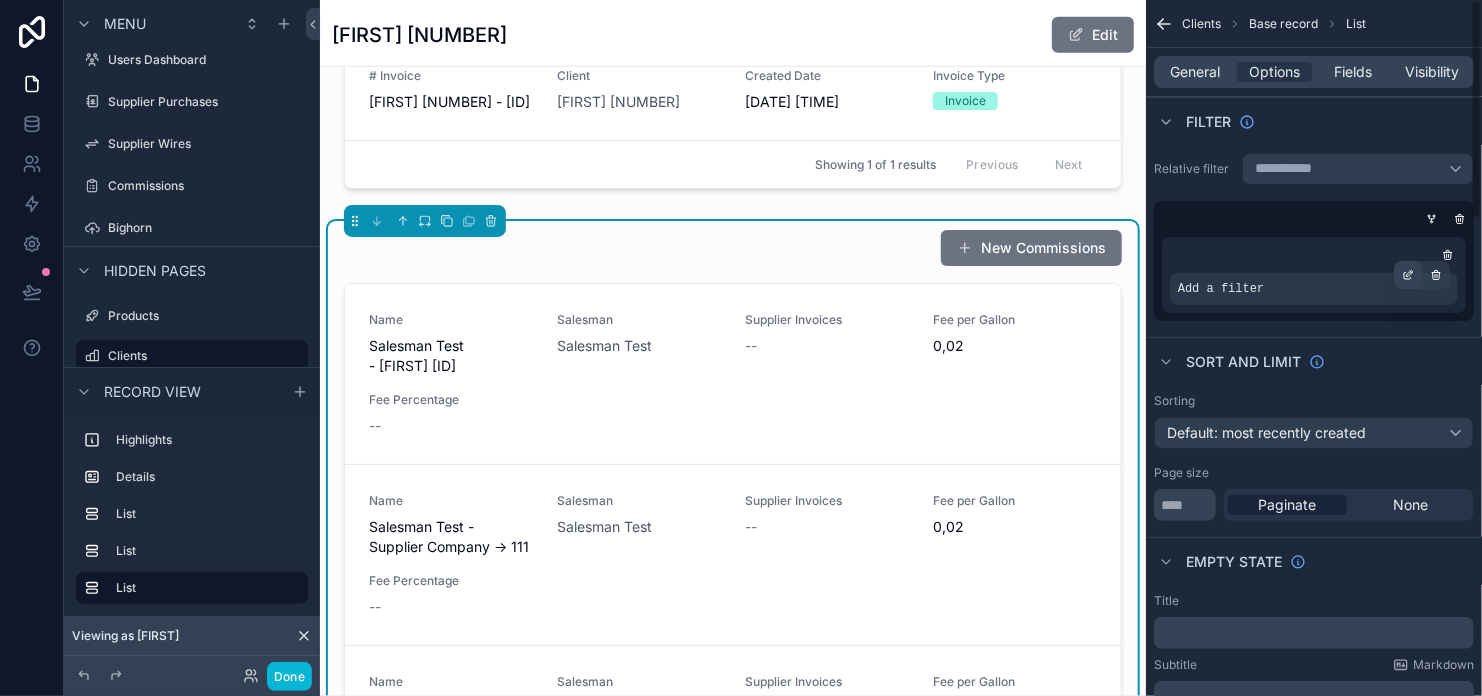 click 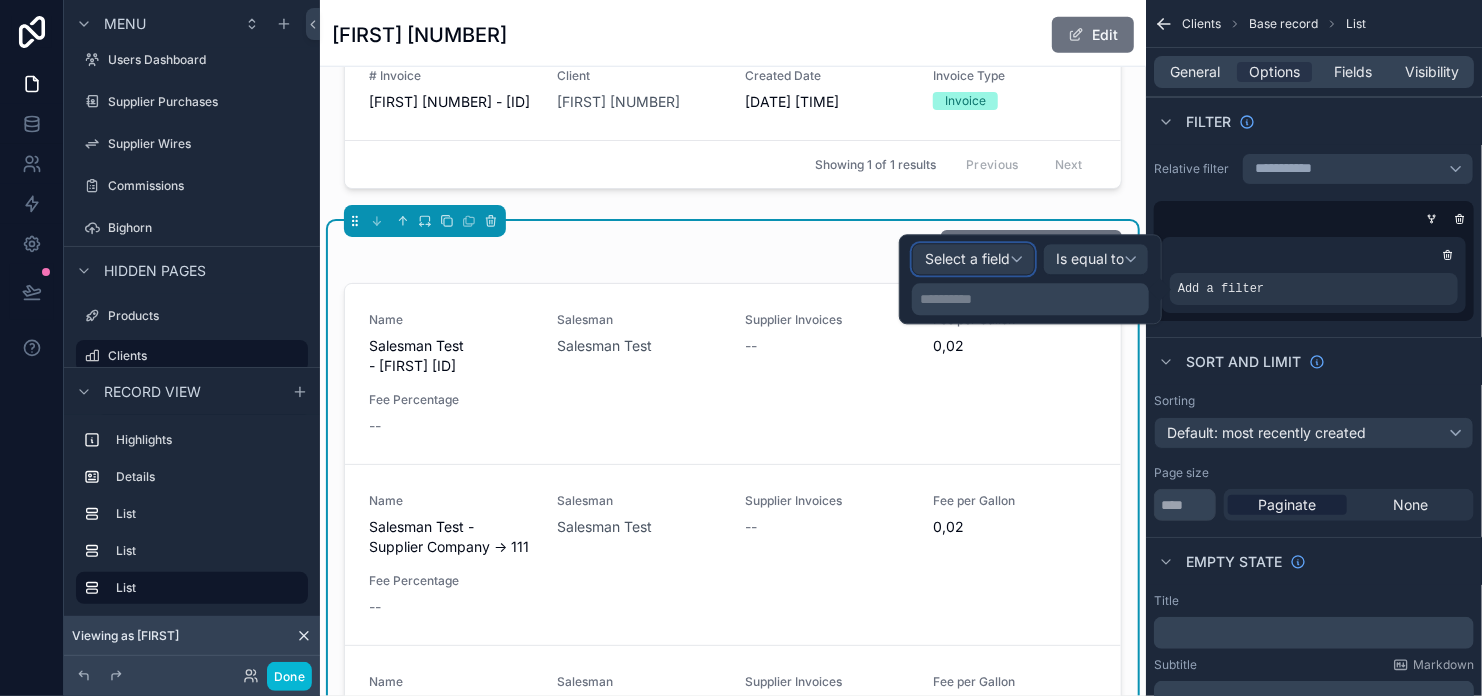 click on "Select a field" at bounding box center (967, 259) 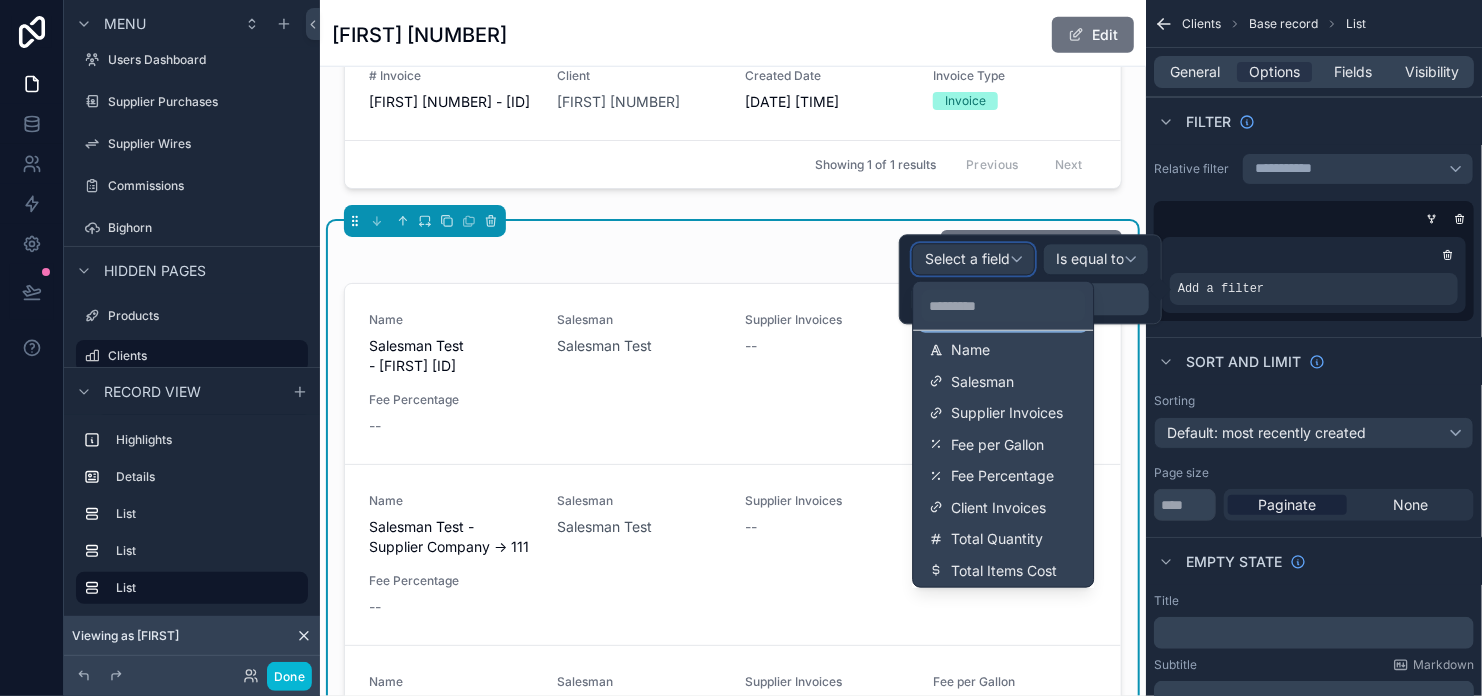 scroll, scrollTop: 171, scrollLeft: 0, axis: vertical 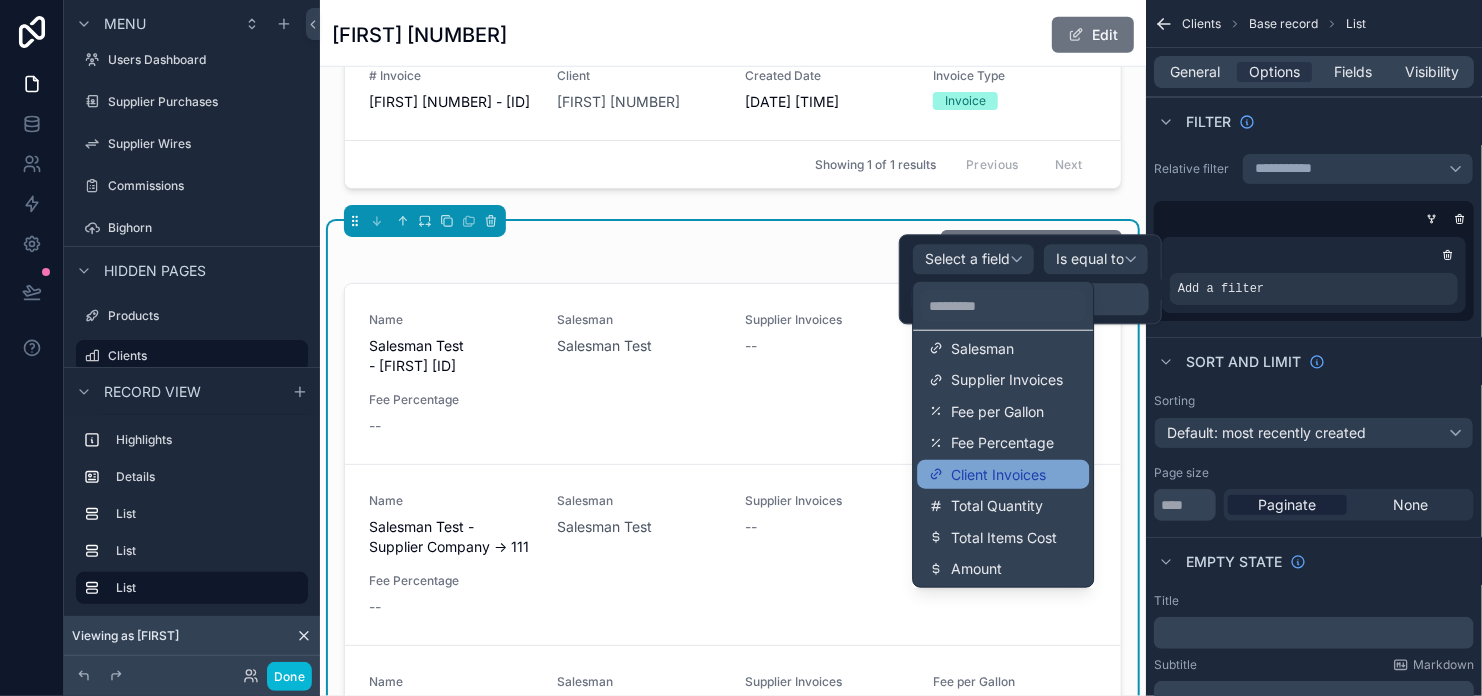 click on "Client Invoices" at bounding box center (998, 474) 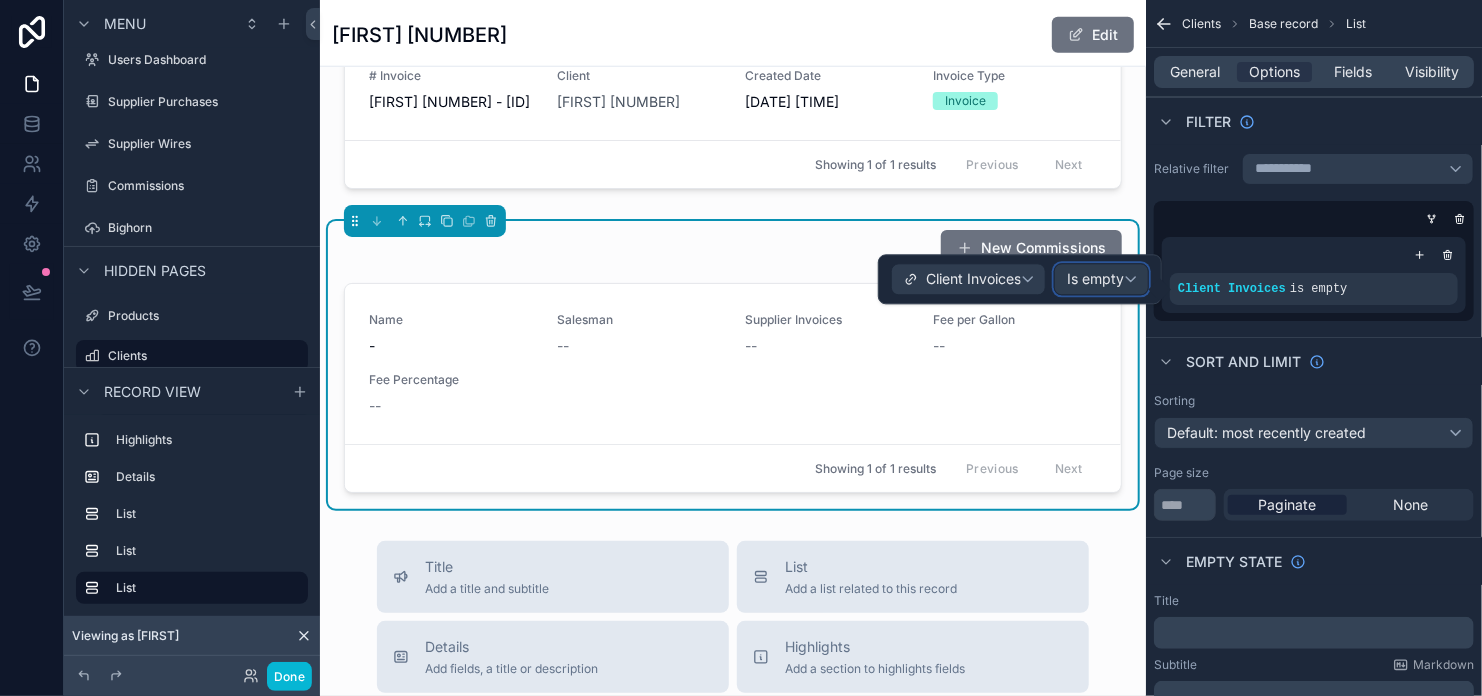 click on "Is empty" at bounding box center [1095, 280] 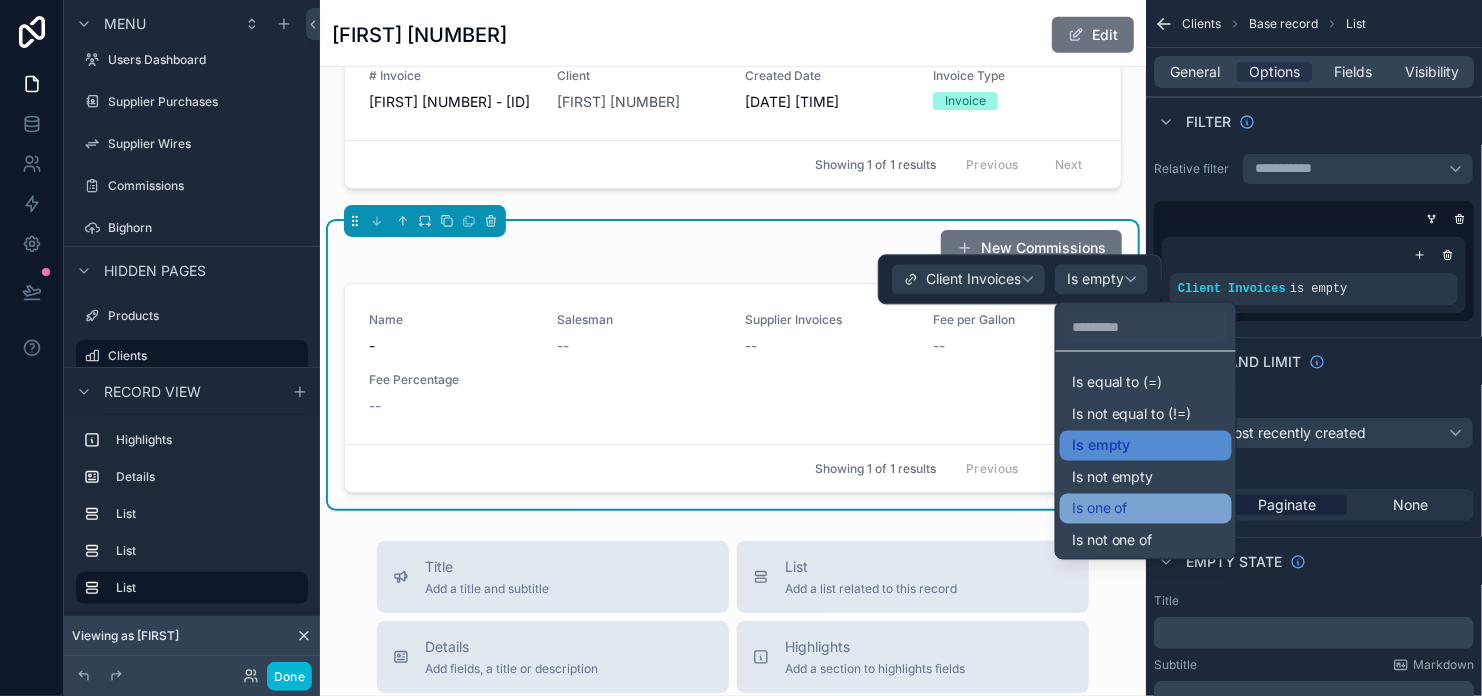 click on "Is one of" at bounding box center (1100, 508) 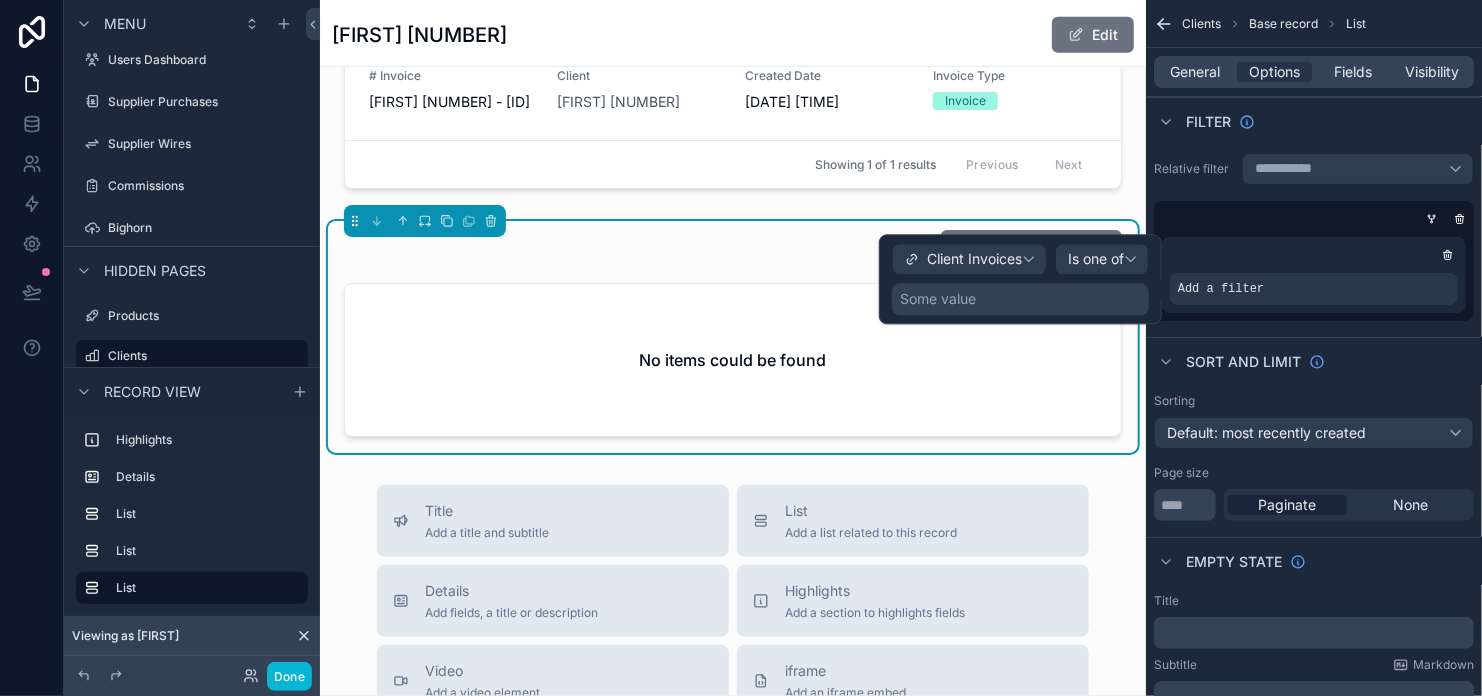 click on "Some value" at bounding box center [1020, 299] 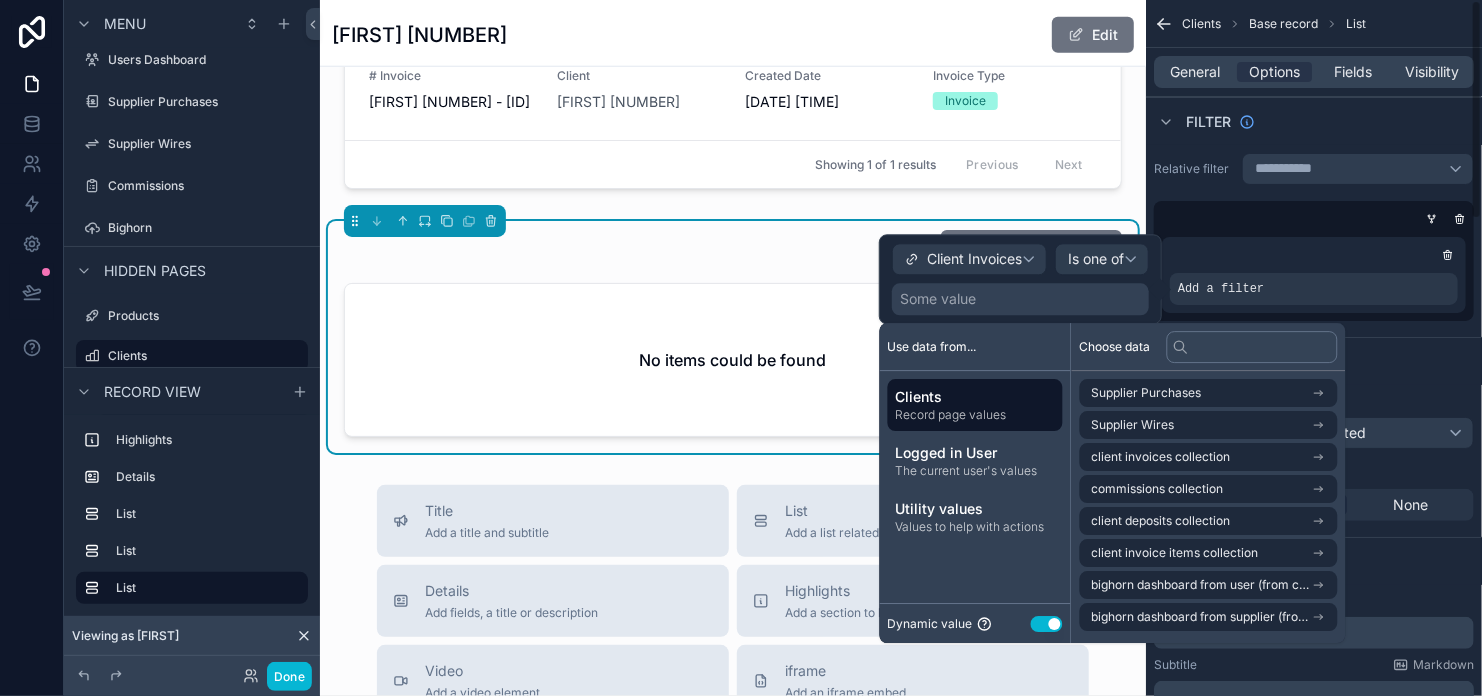 click on "Sort And Limit" at bounding box center [1314, 361] 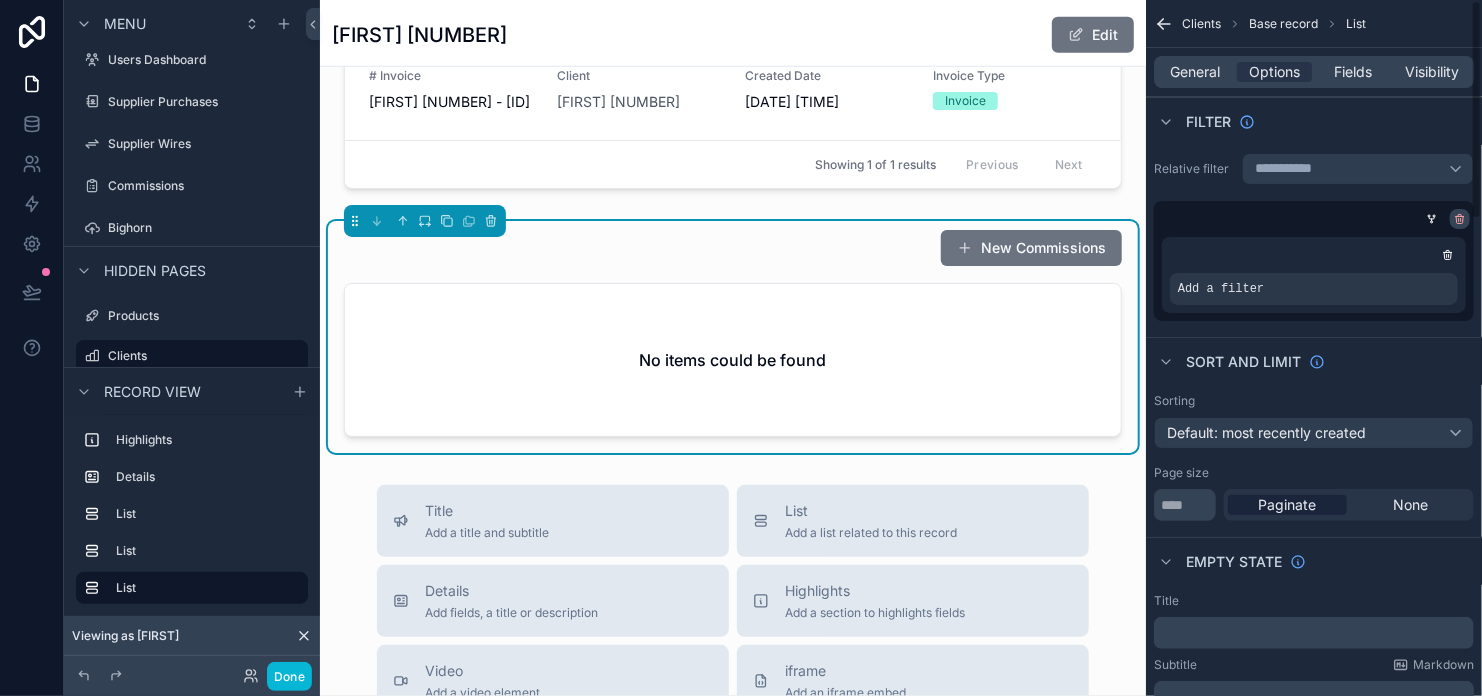 click at bounding box center (1460, 219) 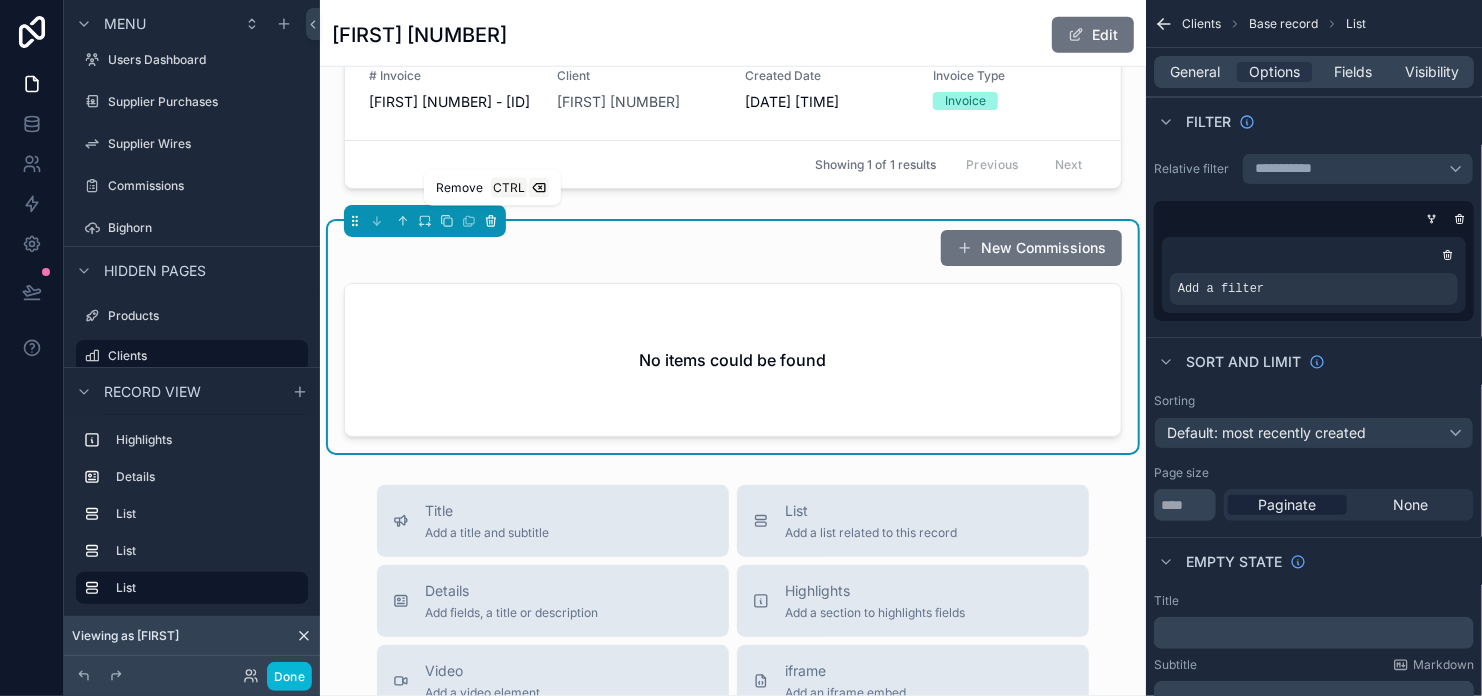 click at bounding box center (491, 221) 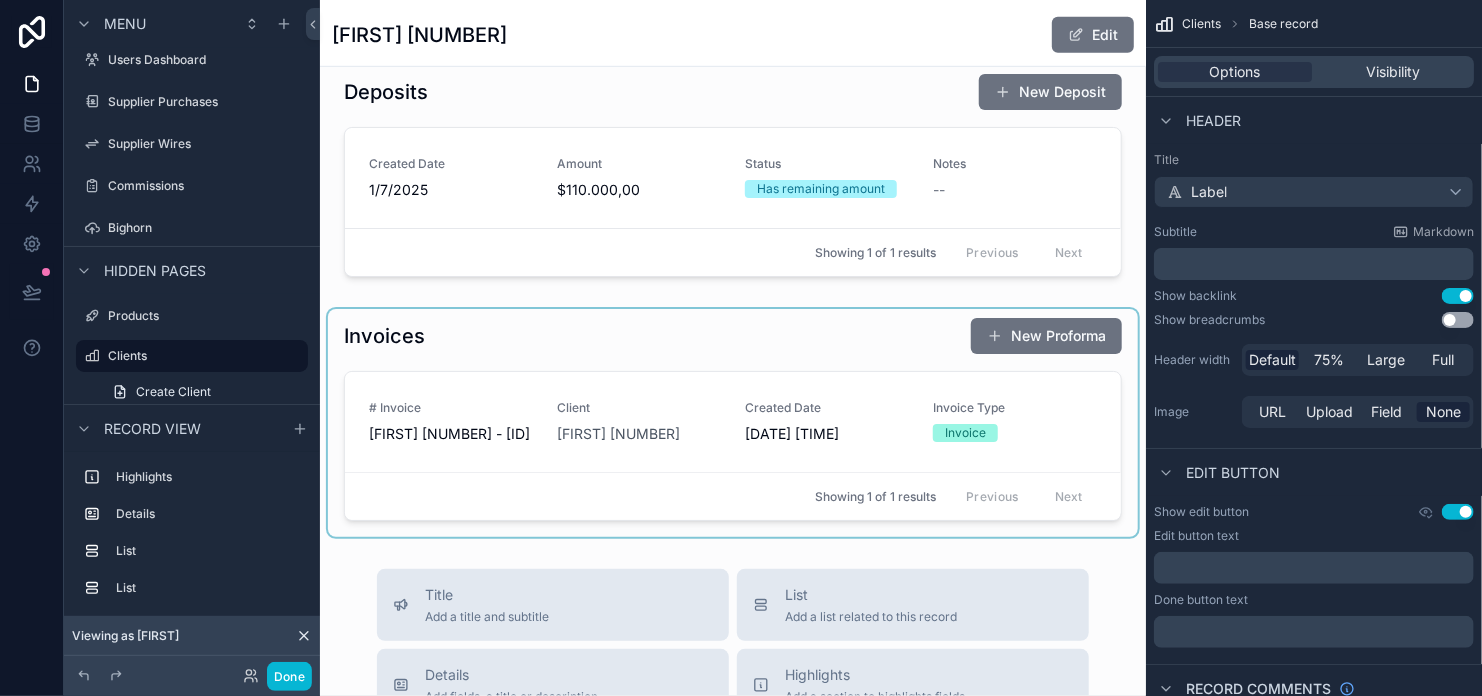 scroll, scrollTop: 700, scrollLeft: 0, axis: vertical 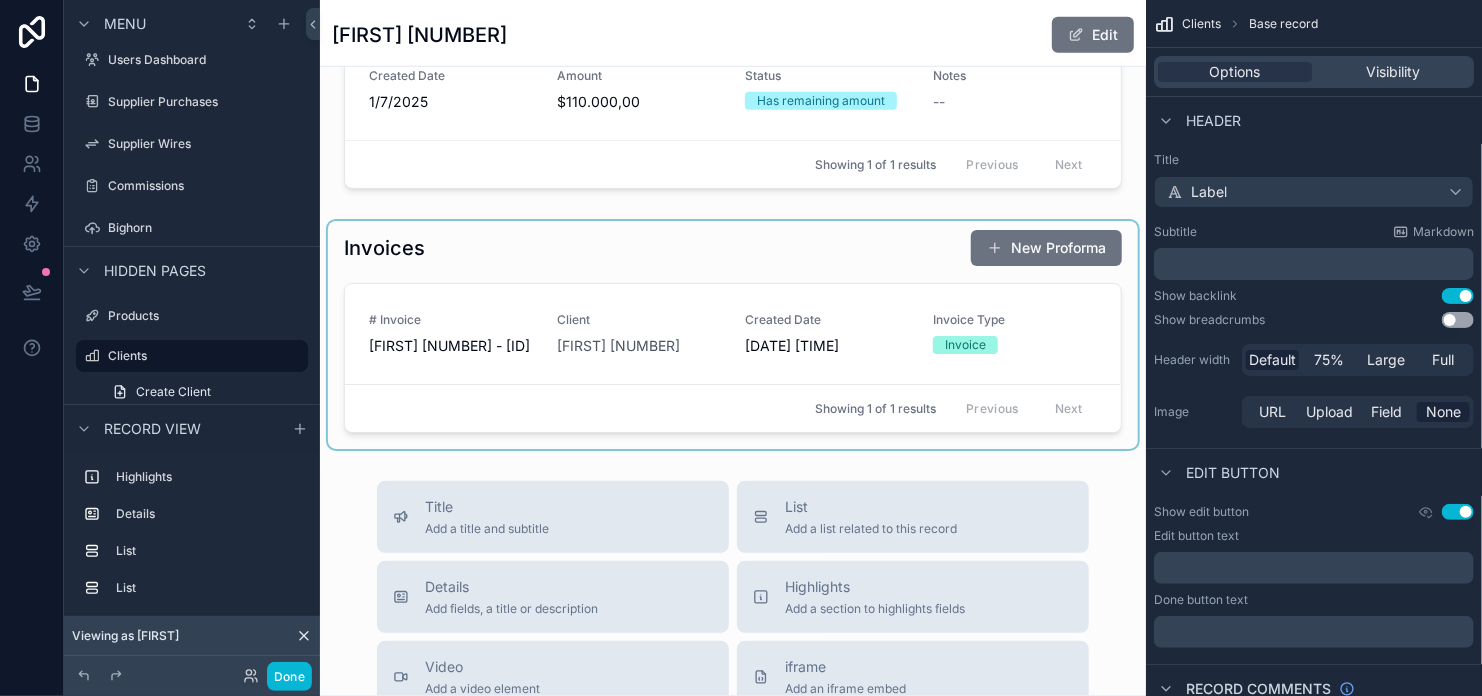 click at bounding box center (733, 335) 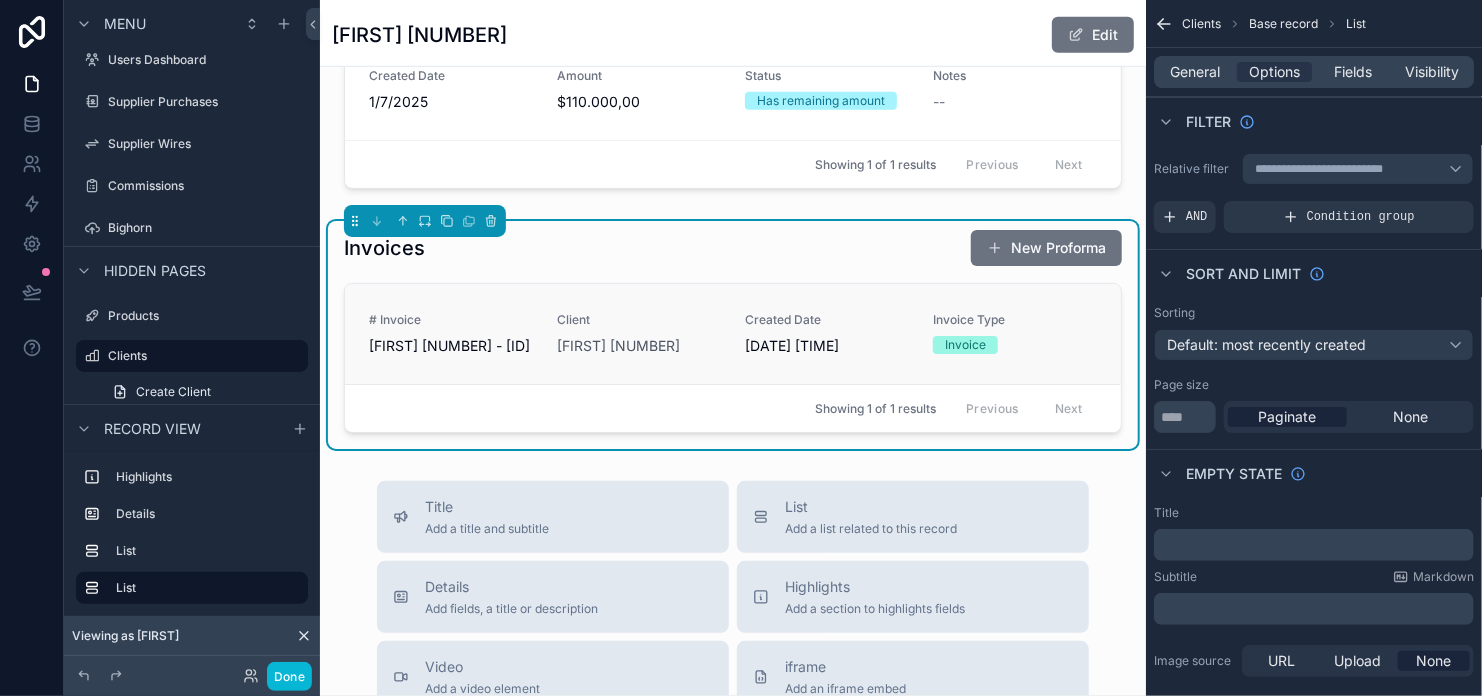 click on "# Invoice [FIRST] - [ID] Client [FIRST] Created Date [DATE] [TIME] Invoice Type Invoice" at bounding box center [733, 334] 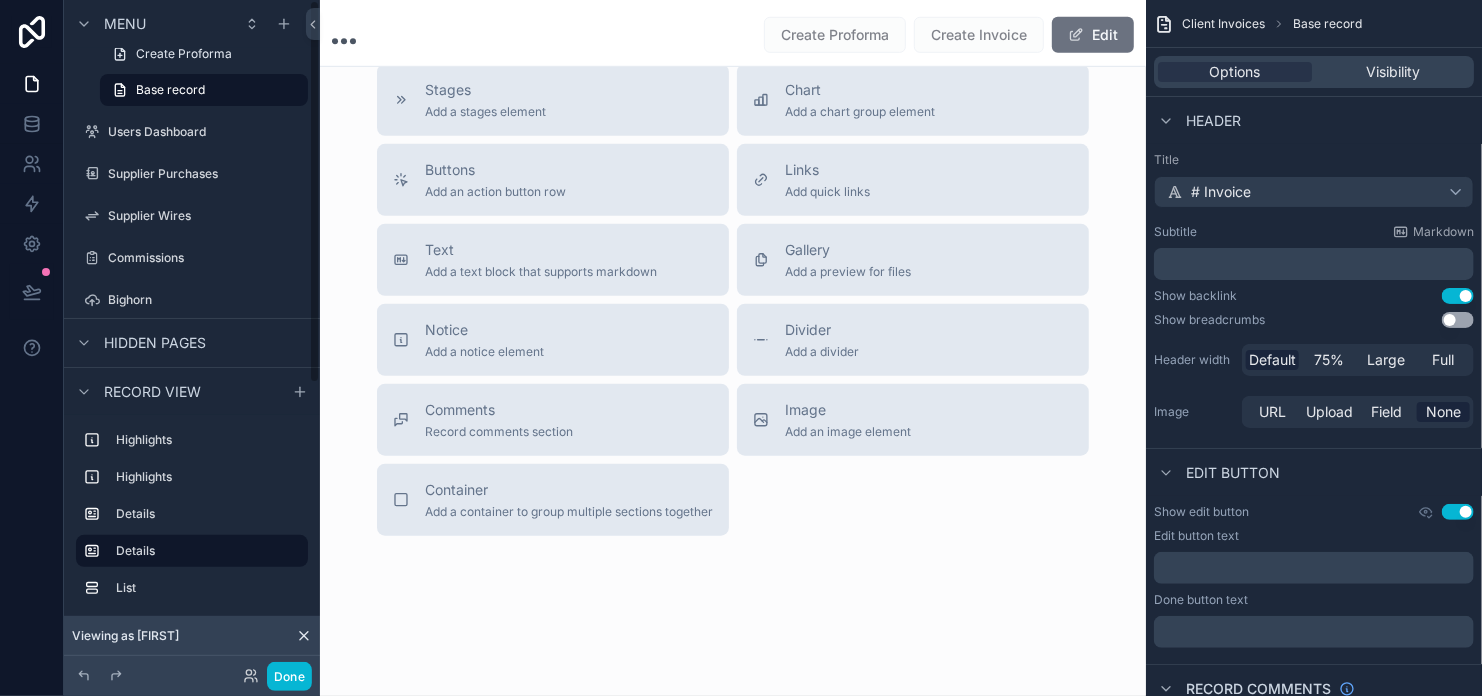 scroll, scrollTop: 0, scrollLeft: 0, axis: both 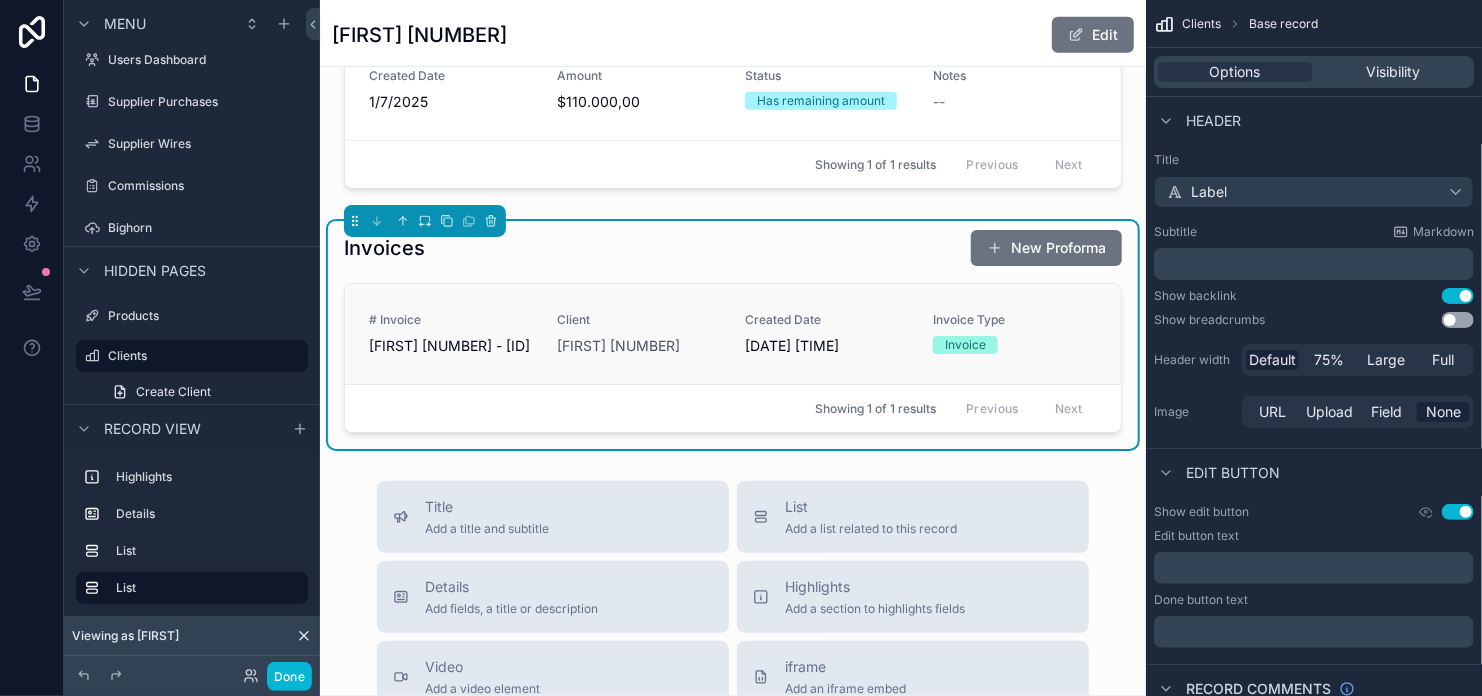 click on "[FIRST] [NUMBER]" at bounding box center [639, 346] 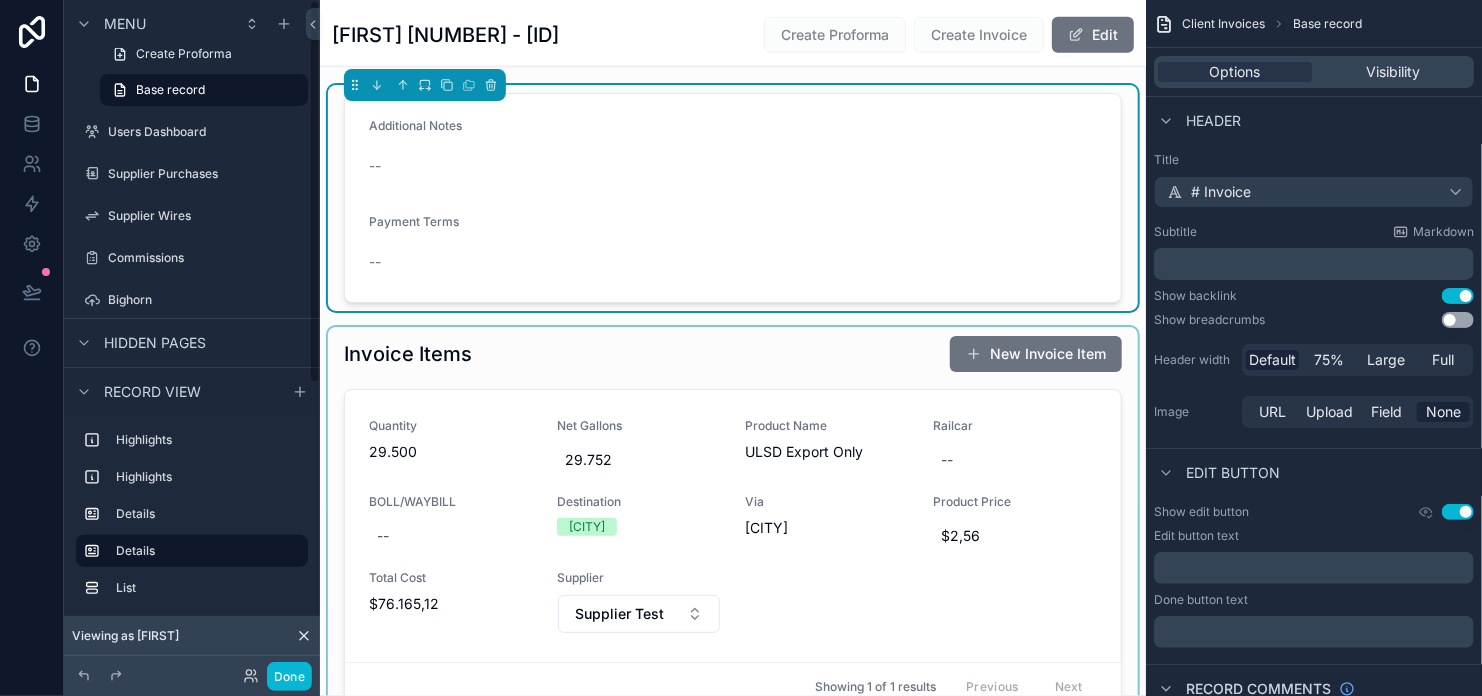 scroll, scrollTop: 0, scrollLeft: 0, axis: both 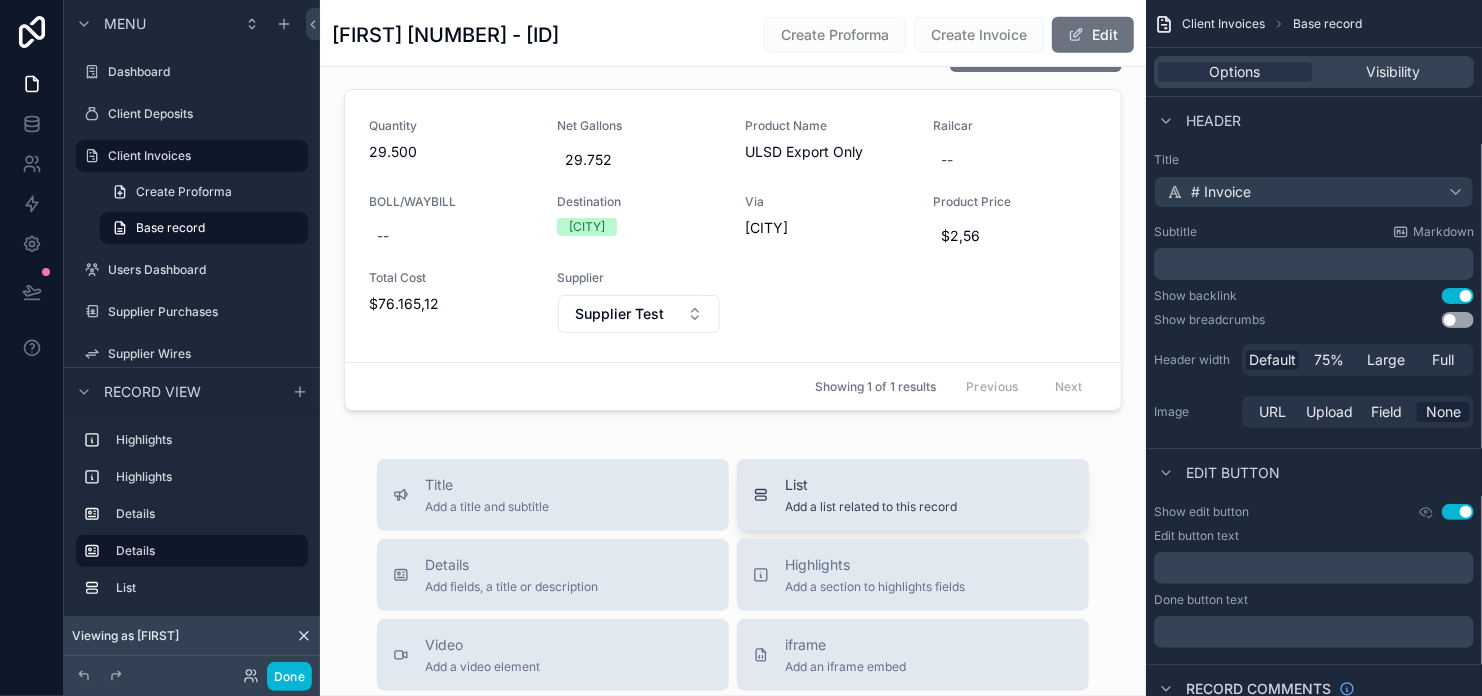 click 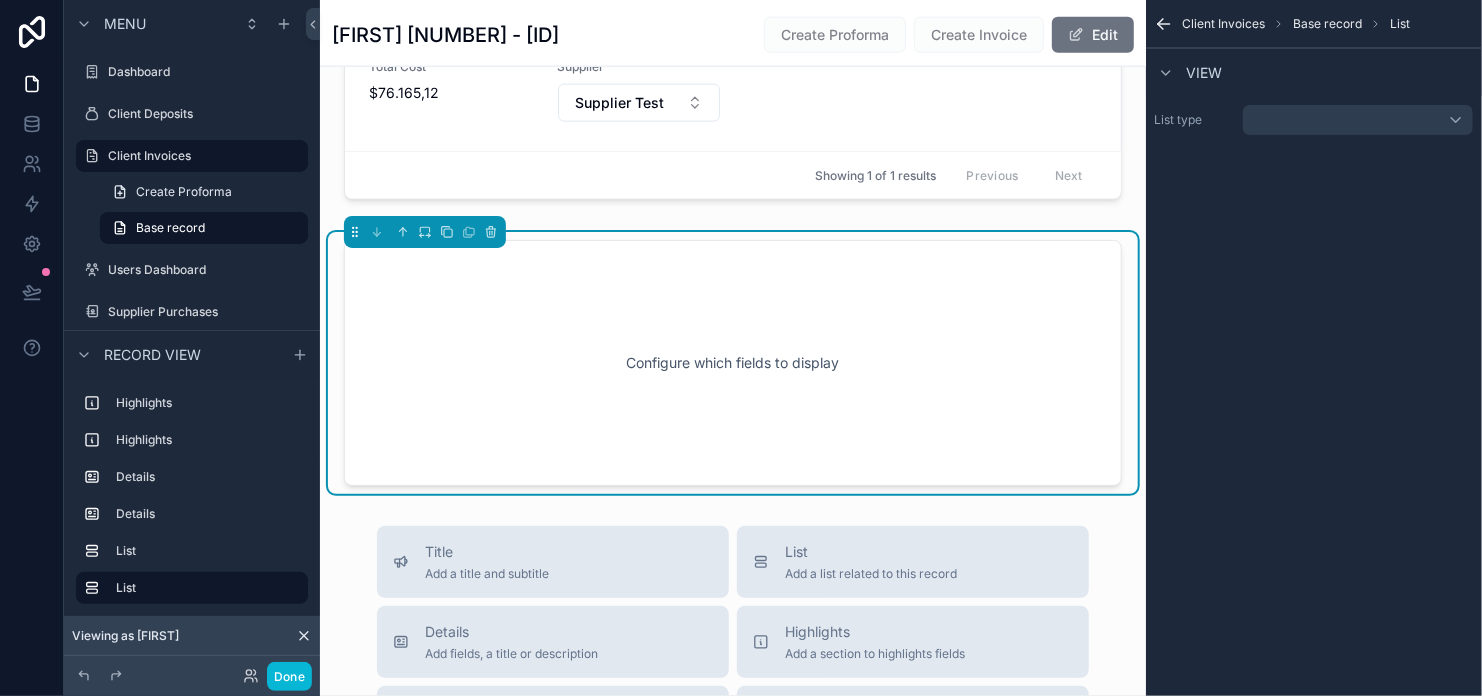 scroll, scrollTop: 1223, scrollLeft: 0, axis: vertical 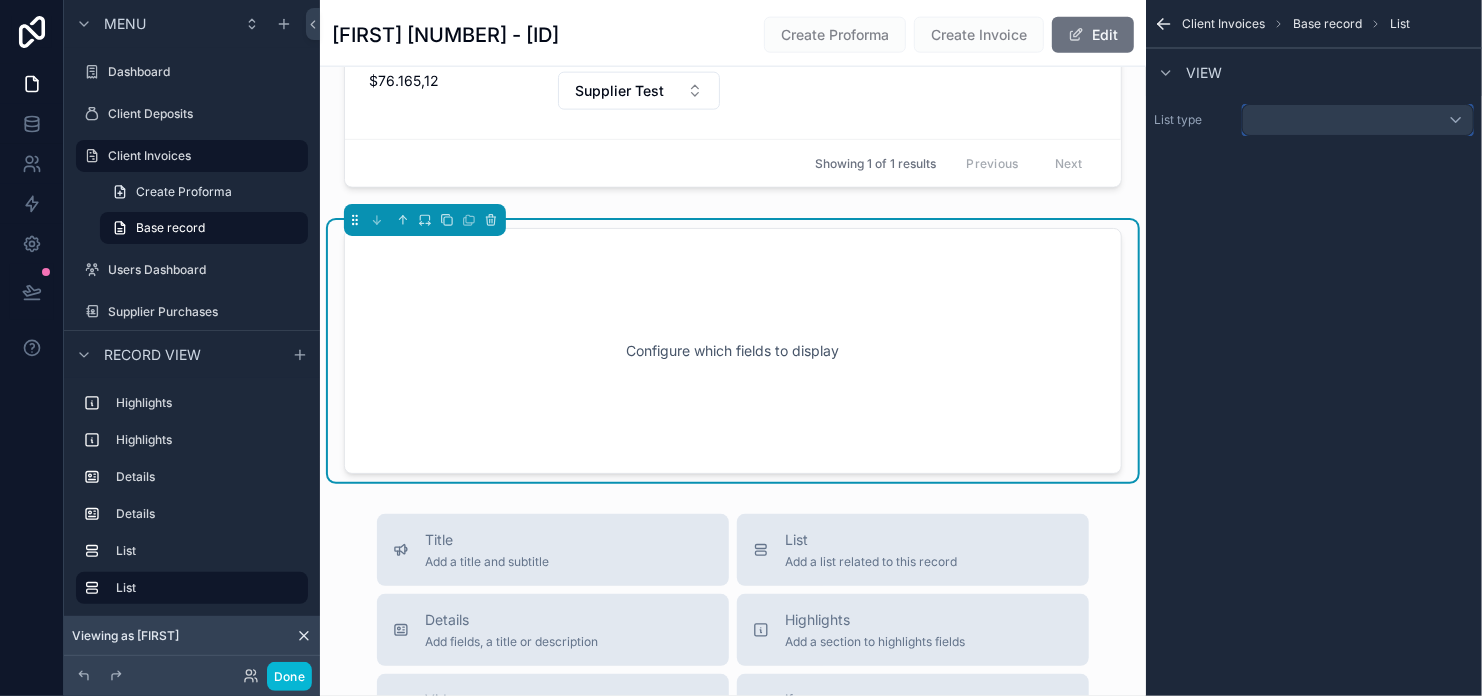 click at bounding box center (1358, 120) 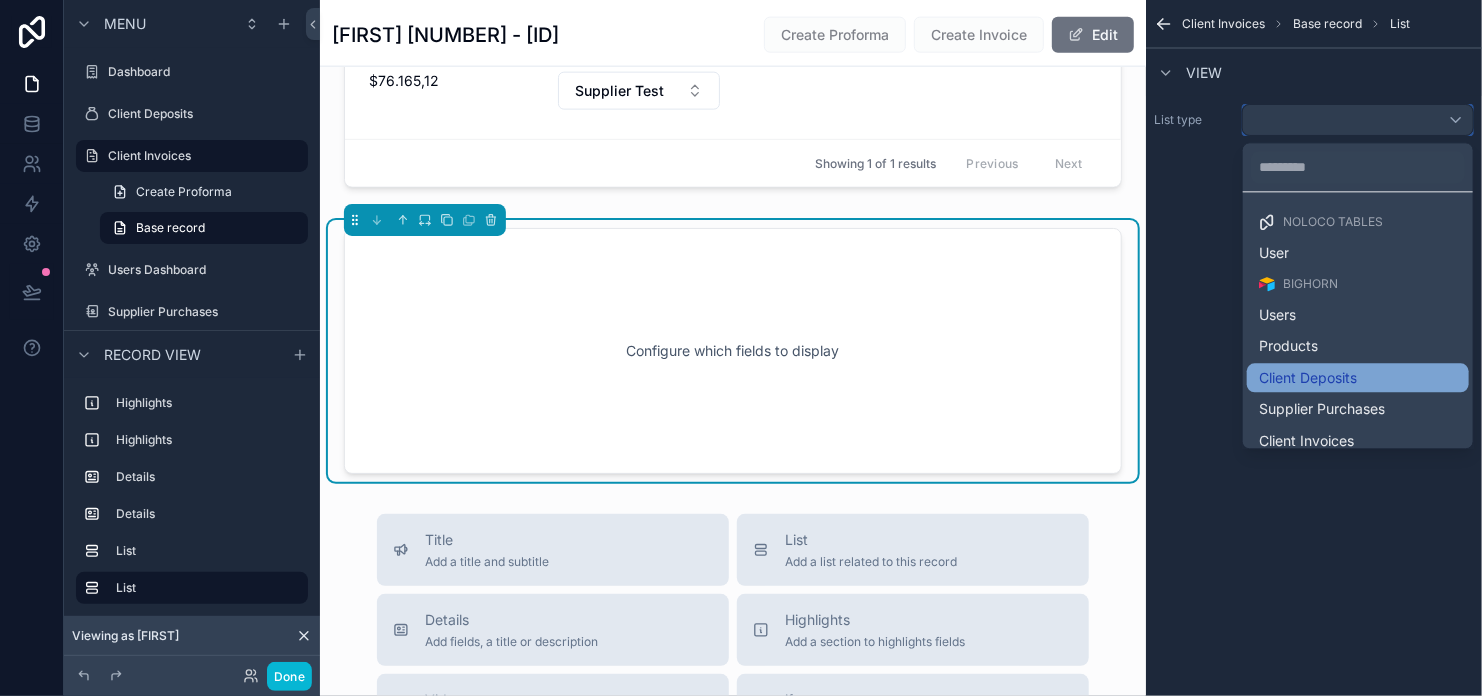 scroll, scrollTop: 100, scrollLeft: 0, axis: vertical 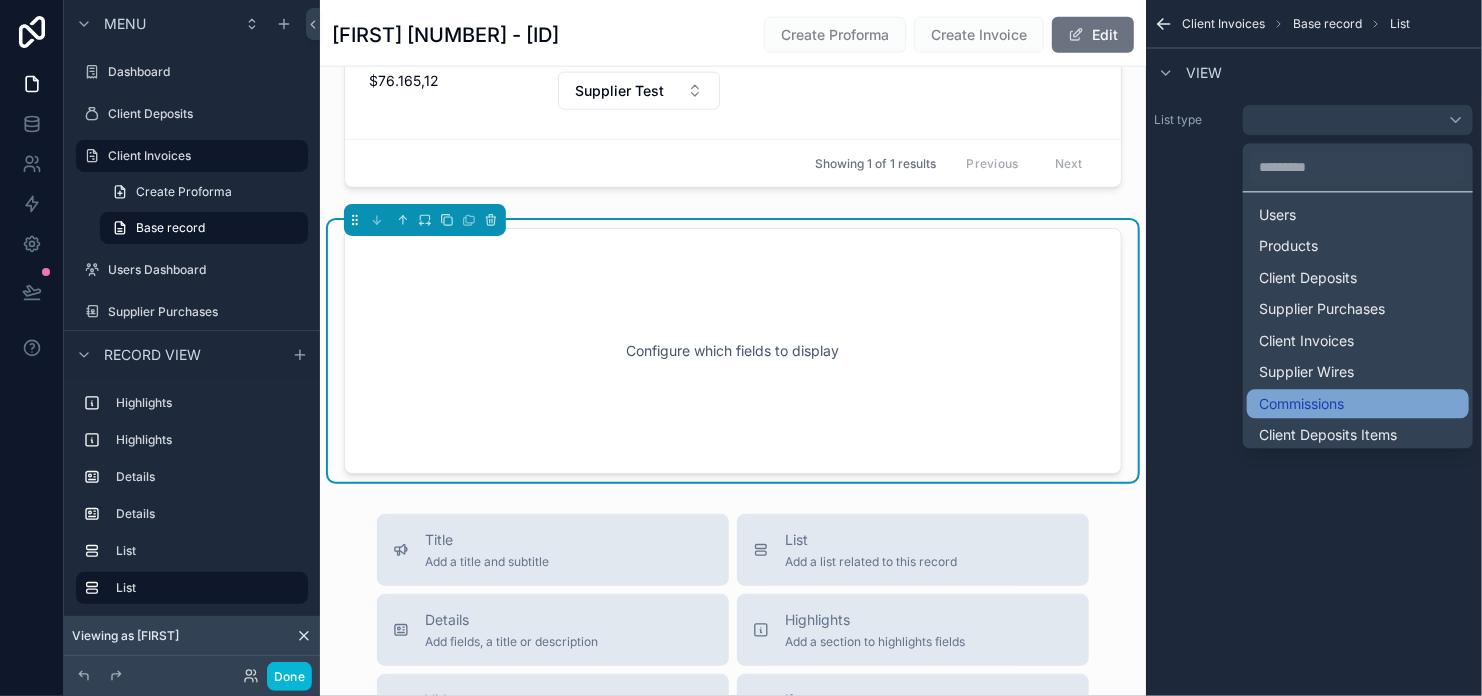 click on "Commissions" at bounding box center [1301, 404] 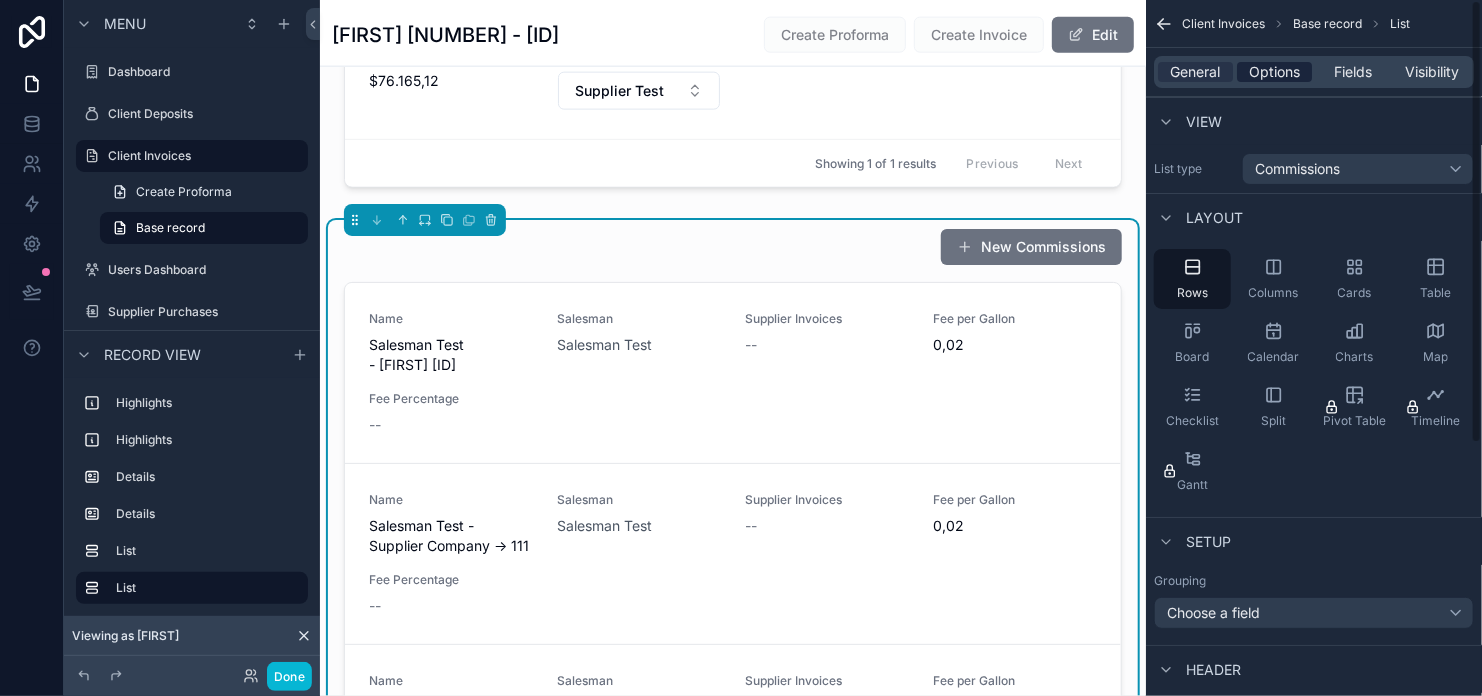 click on "Options" at bounding box center [1274, 72] 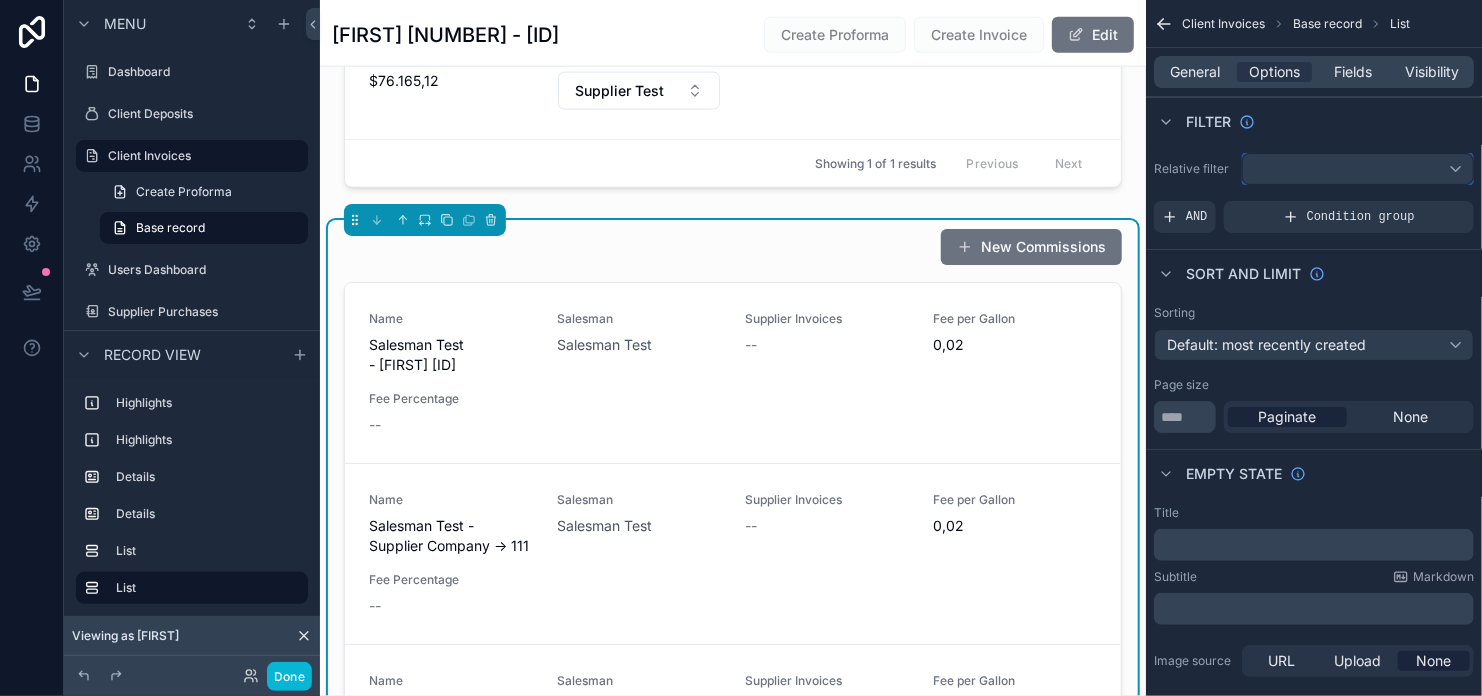 click at bounding box center (1358, 169) 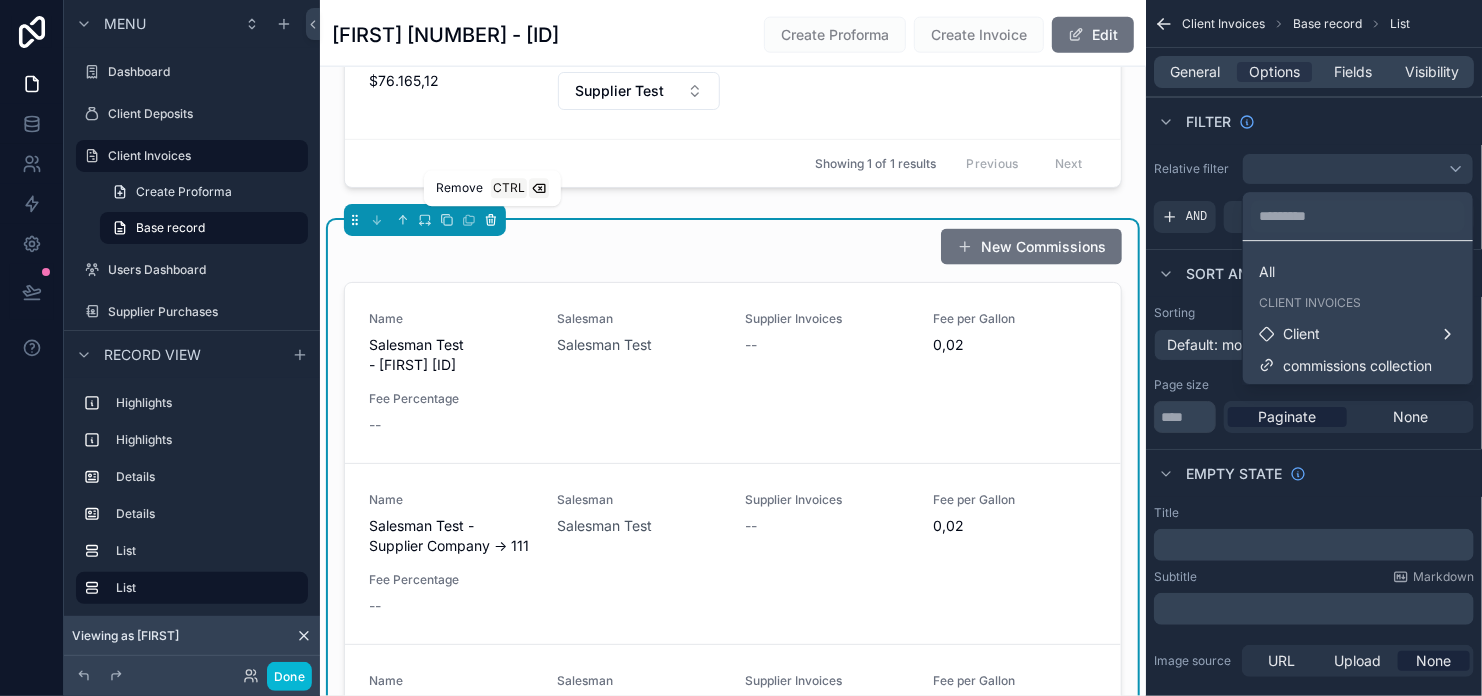 click 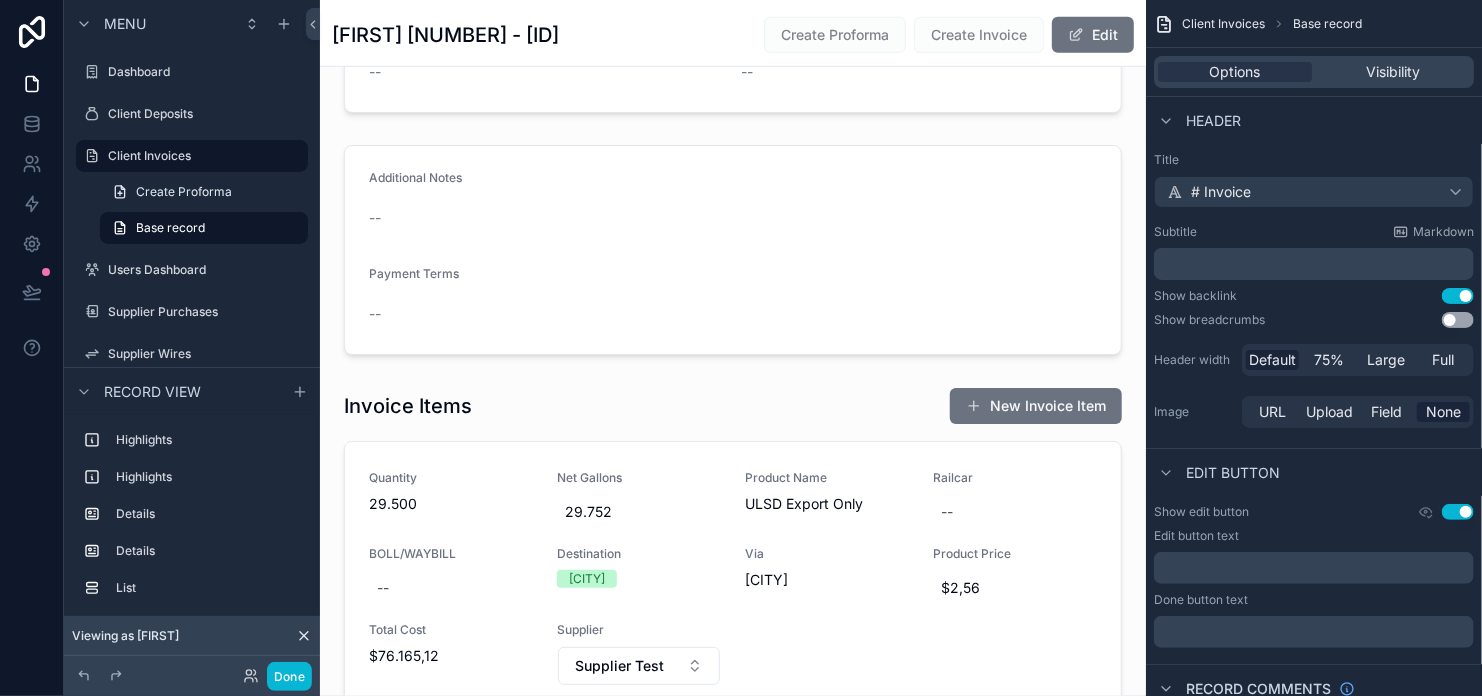 scroll, scrollTop: 423, scrollLeft: 0, axis: vertical 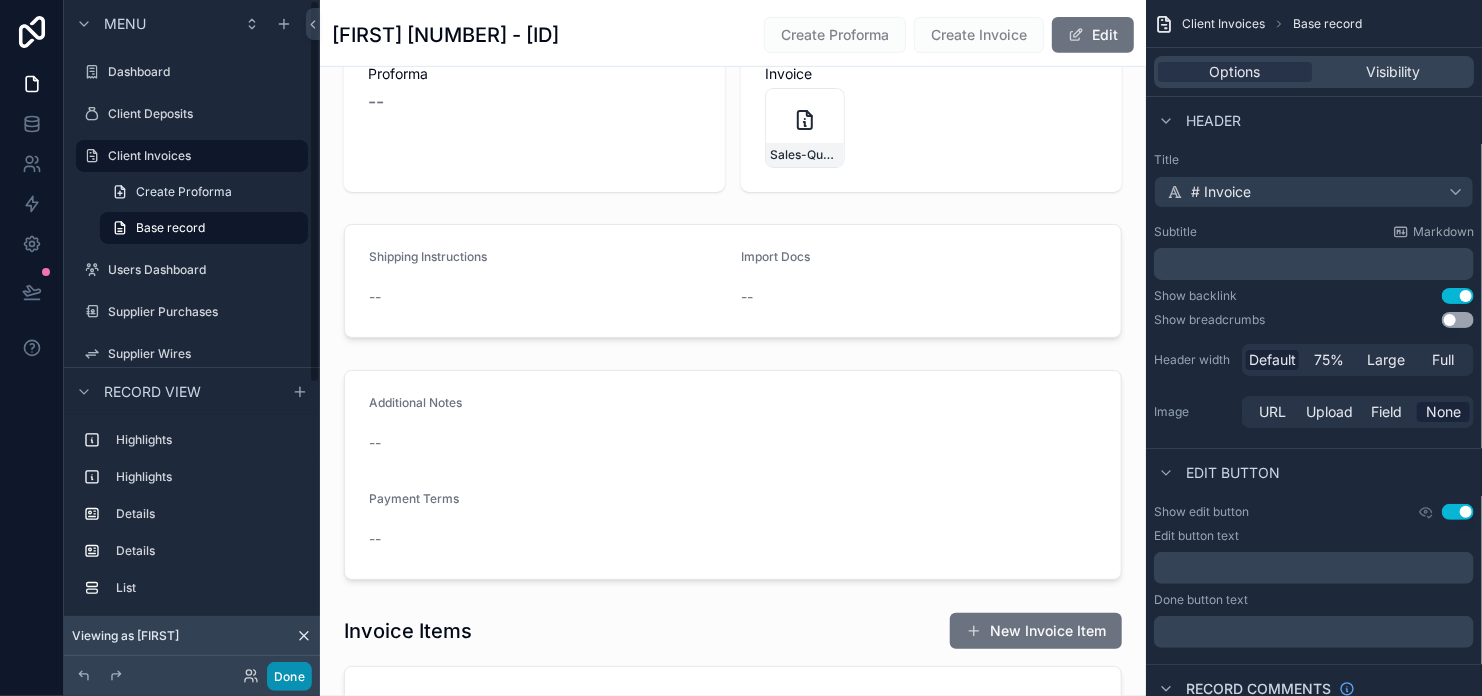 click on "Done" at bounding box center [289, 676] 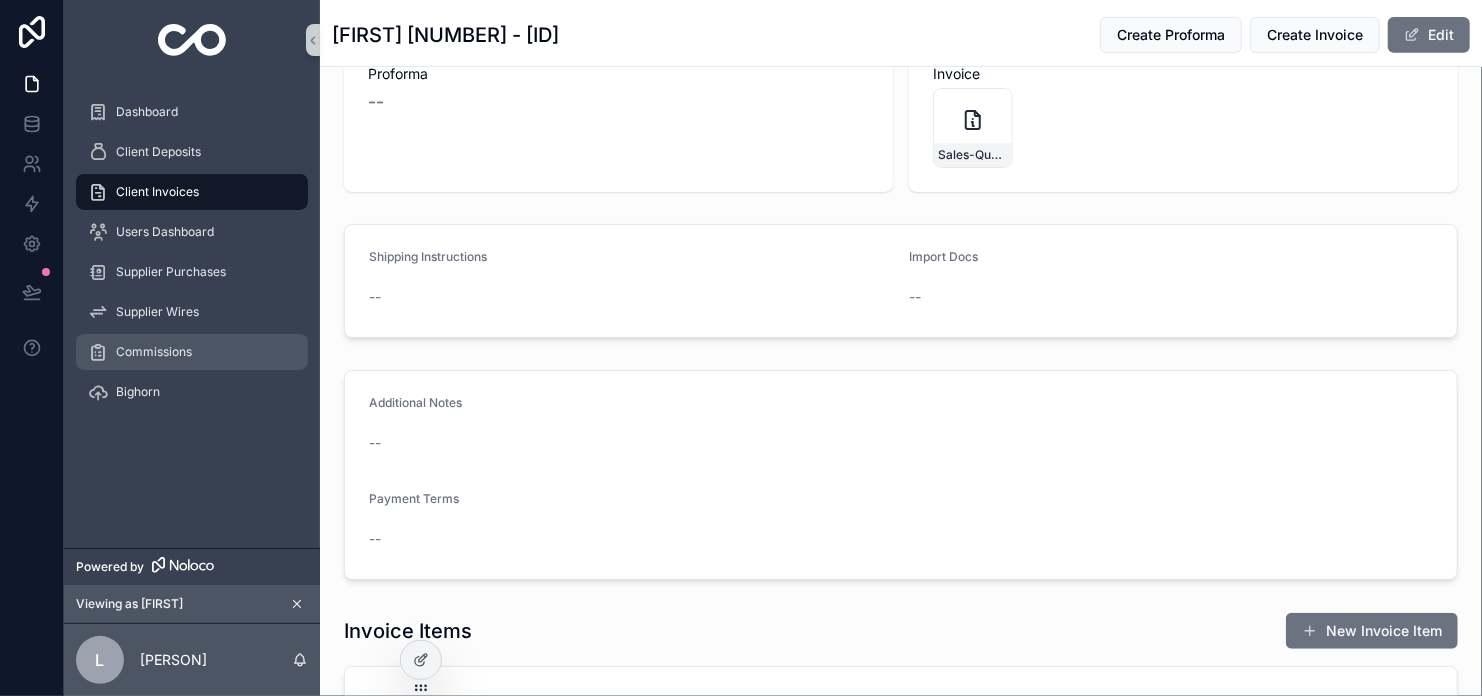 click on "Commissions" at bounding box center (154, 352) 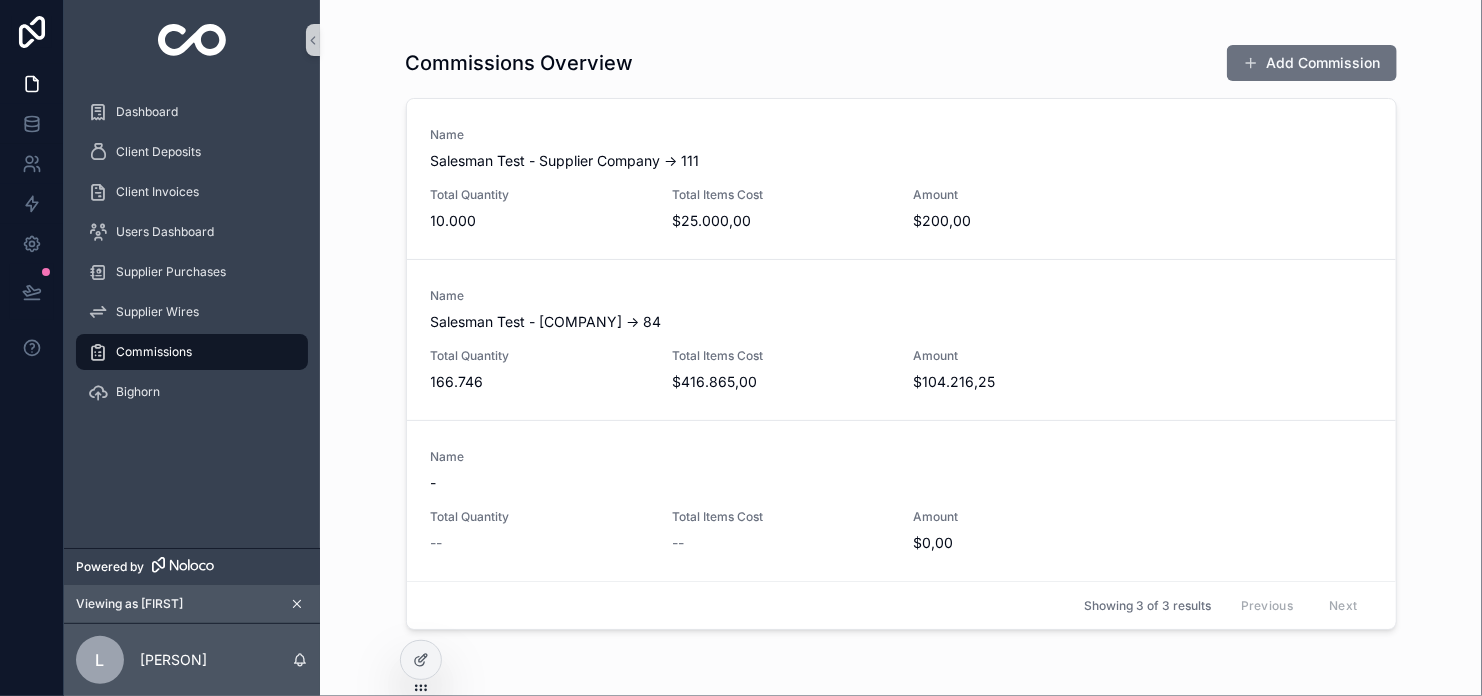 scroll, scrollTop: 0, scrollLeft: 0, axis: both 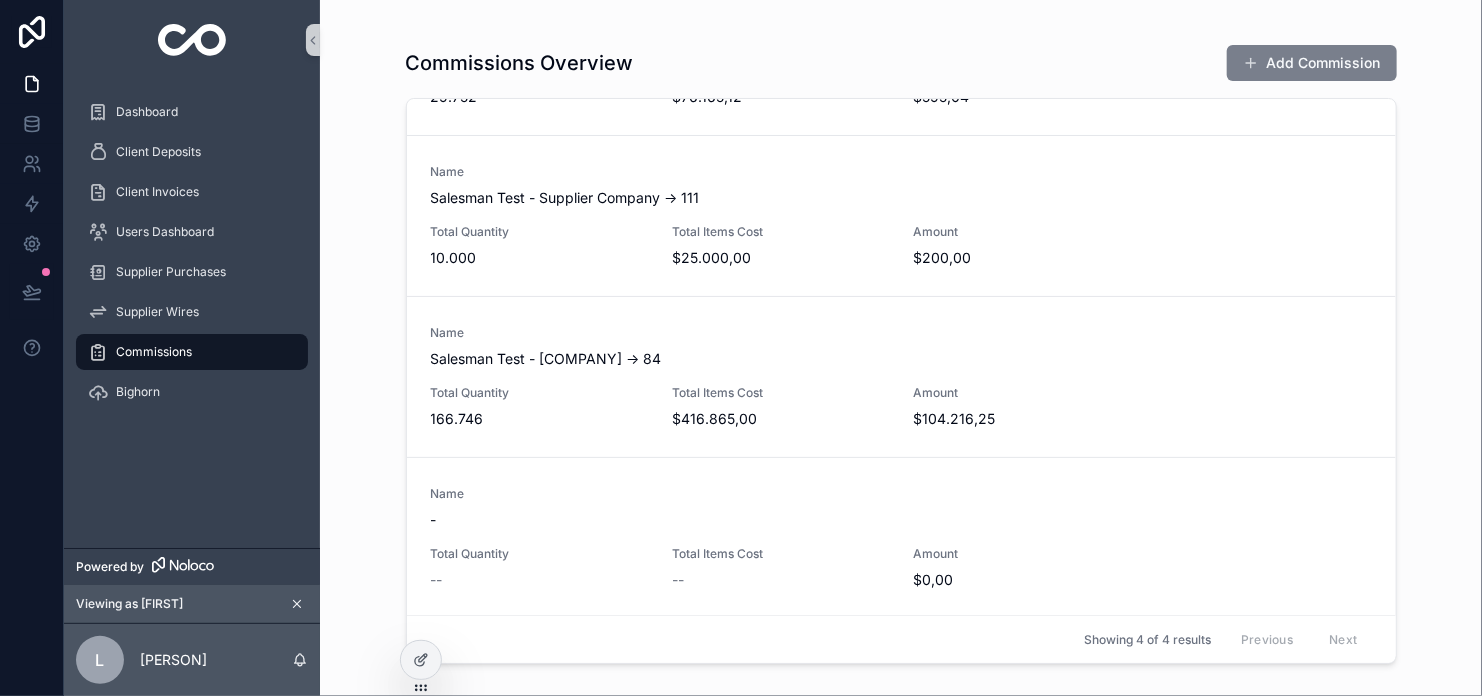 click on "Add Commission" at bounding box center [1312, 63] 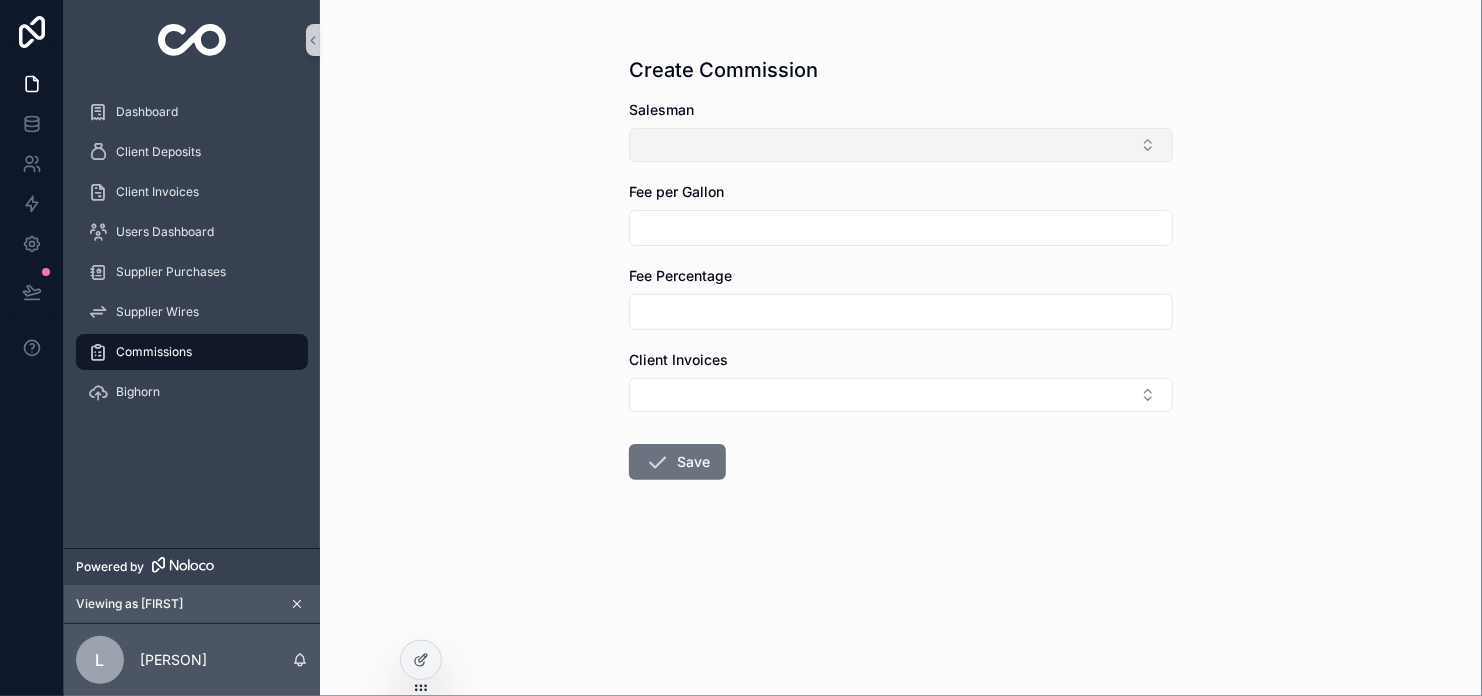 click at bounding box center (901, 145) 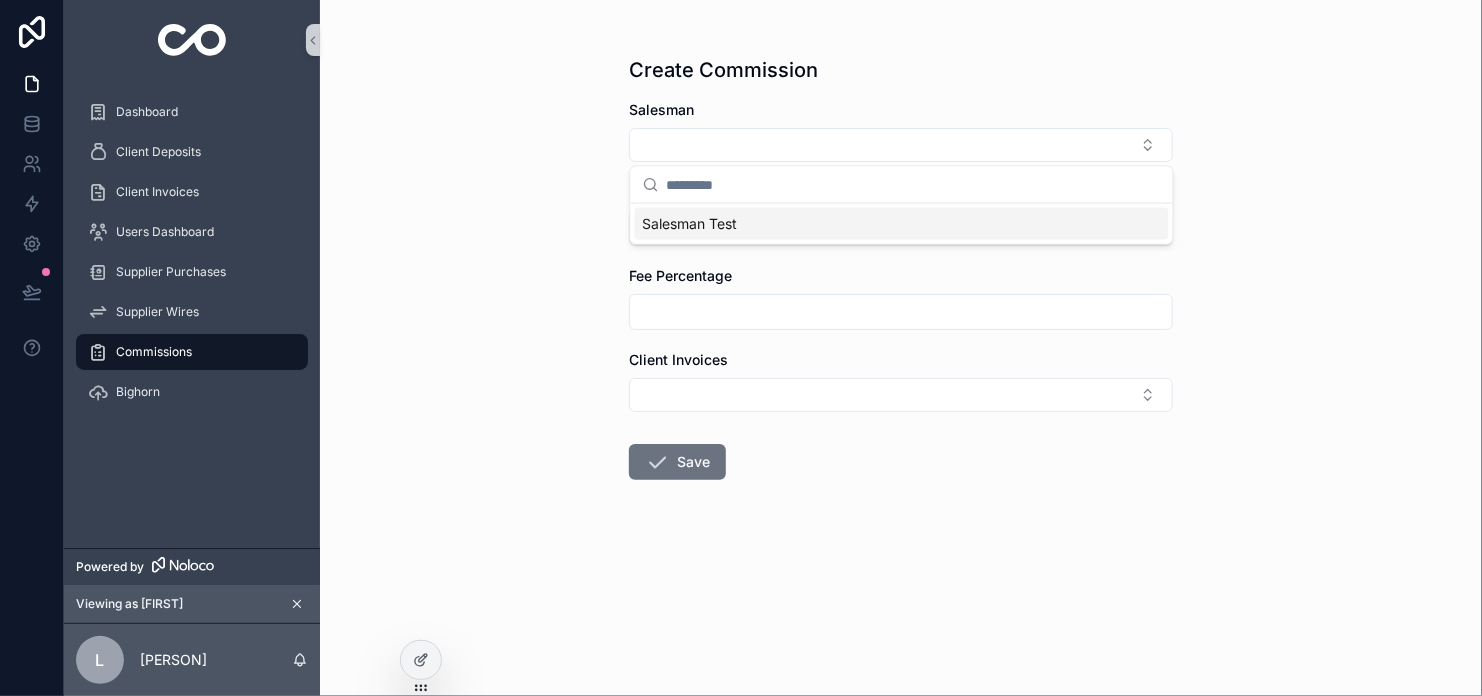 click on "Create Commission Salesman Fee per Gallon Fee Percentage Client Invoices Save" at bounding box center [901, 348] 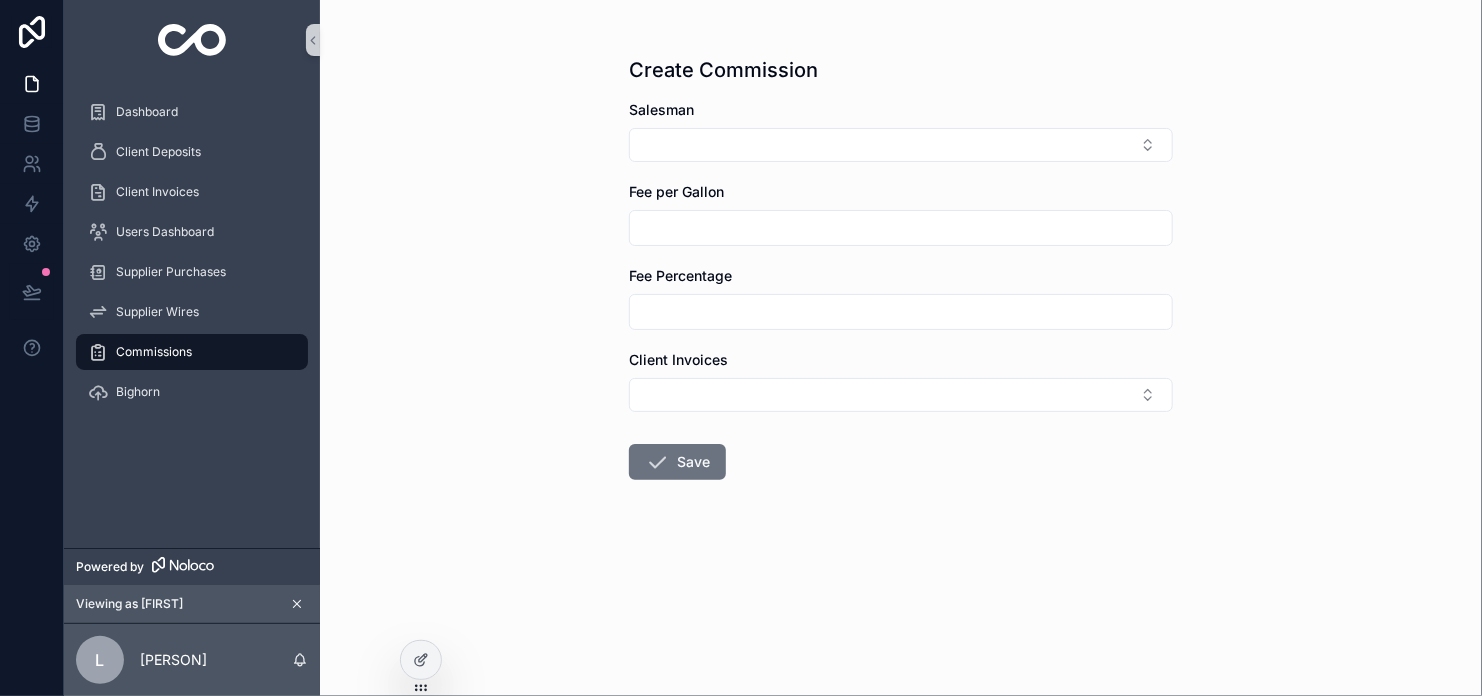 click on "Fee per Gallon" at bounding box center [901, 214] 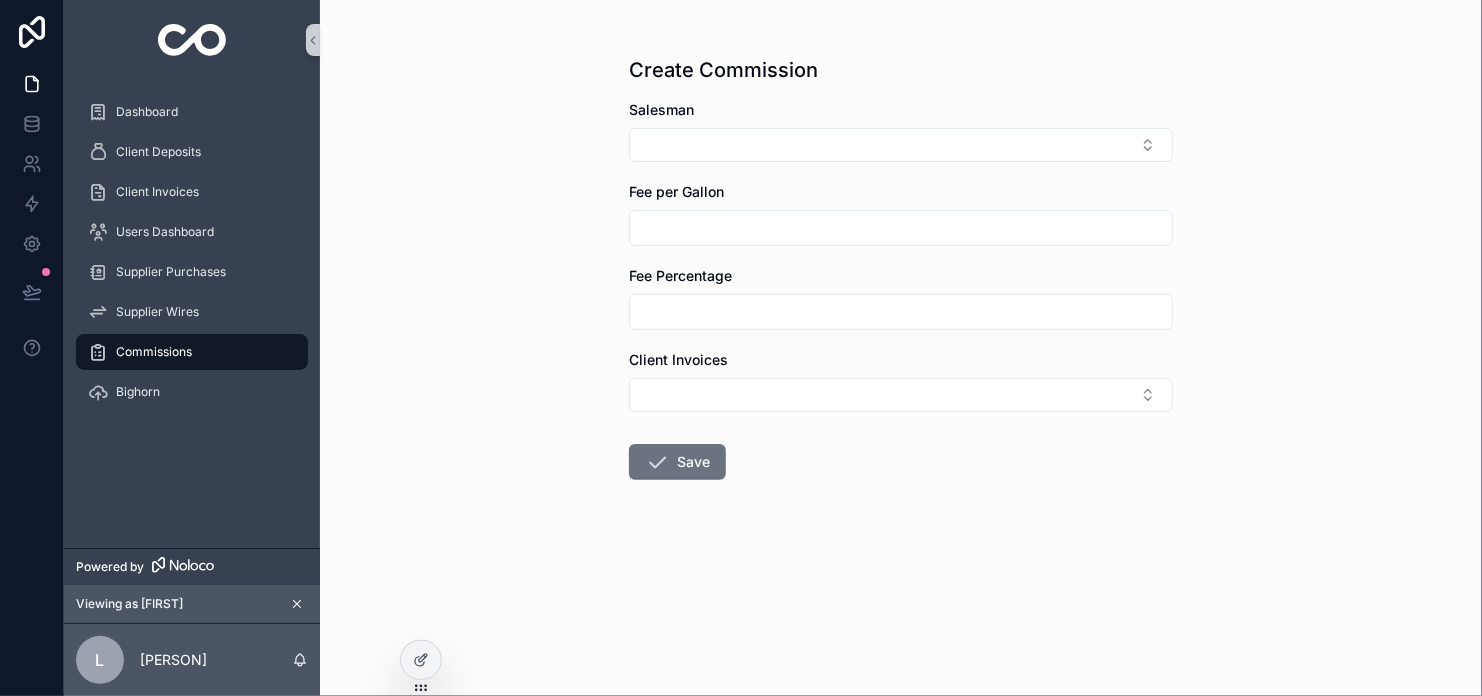 click at bounding box center (901, 228) 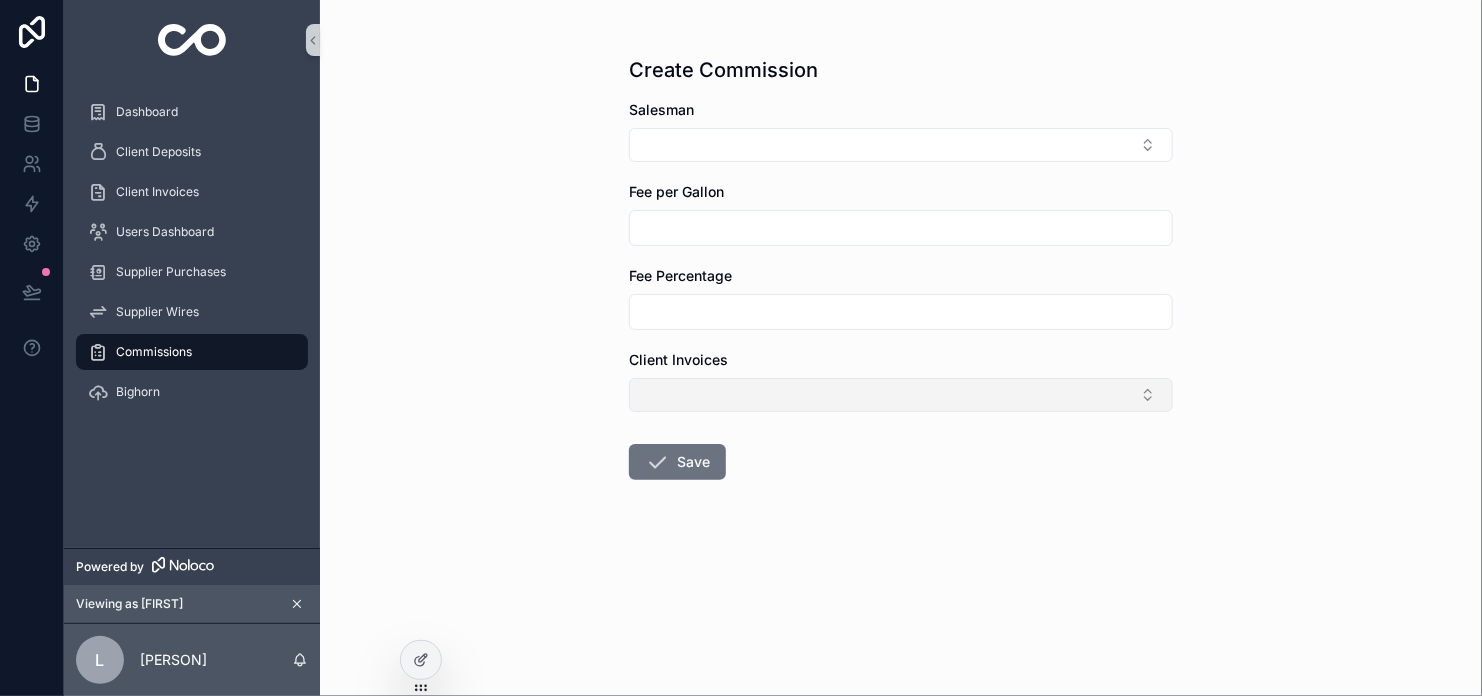 click at bounding box center (901, 395) 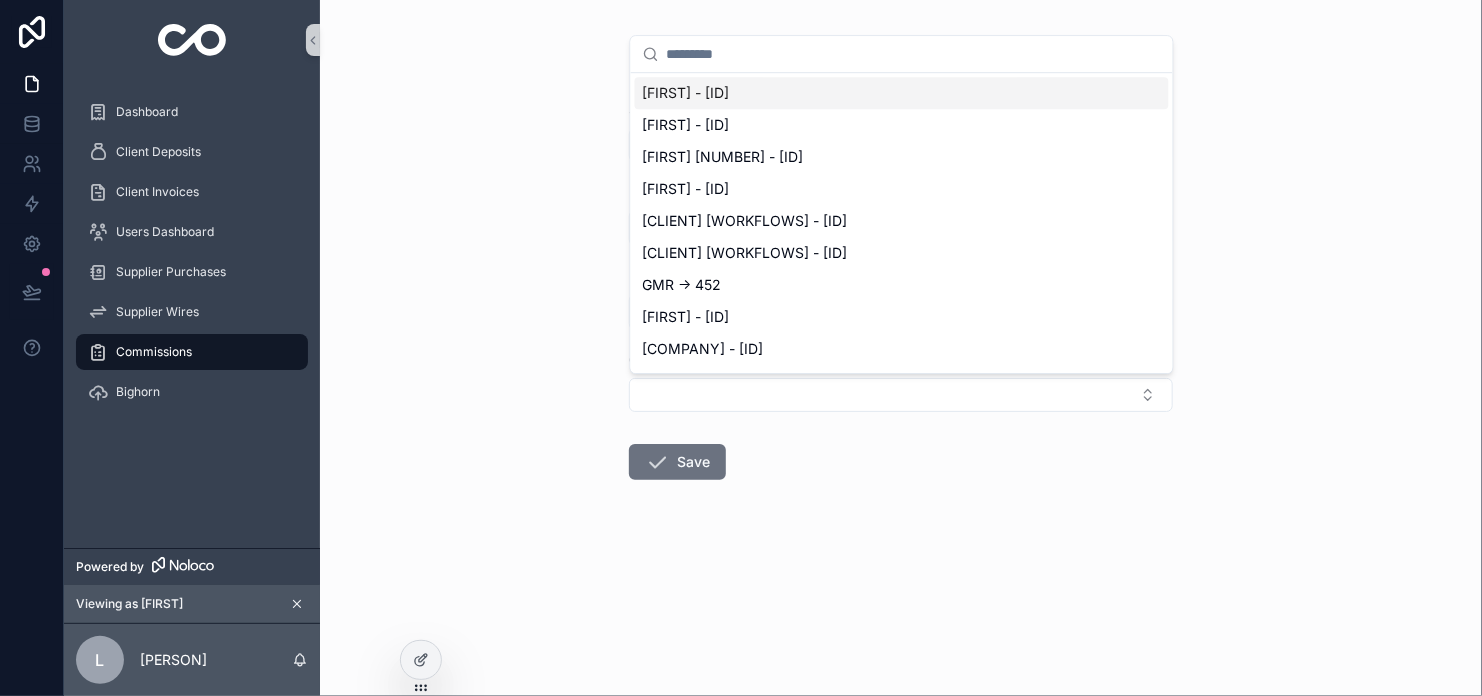 click on "Create Commission Salesman Fee per Gallon Fee Percentage Client Invoices Save" at bounding box center (901, 348) 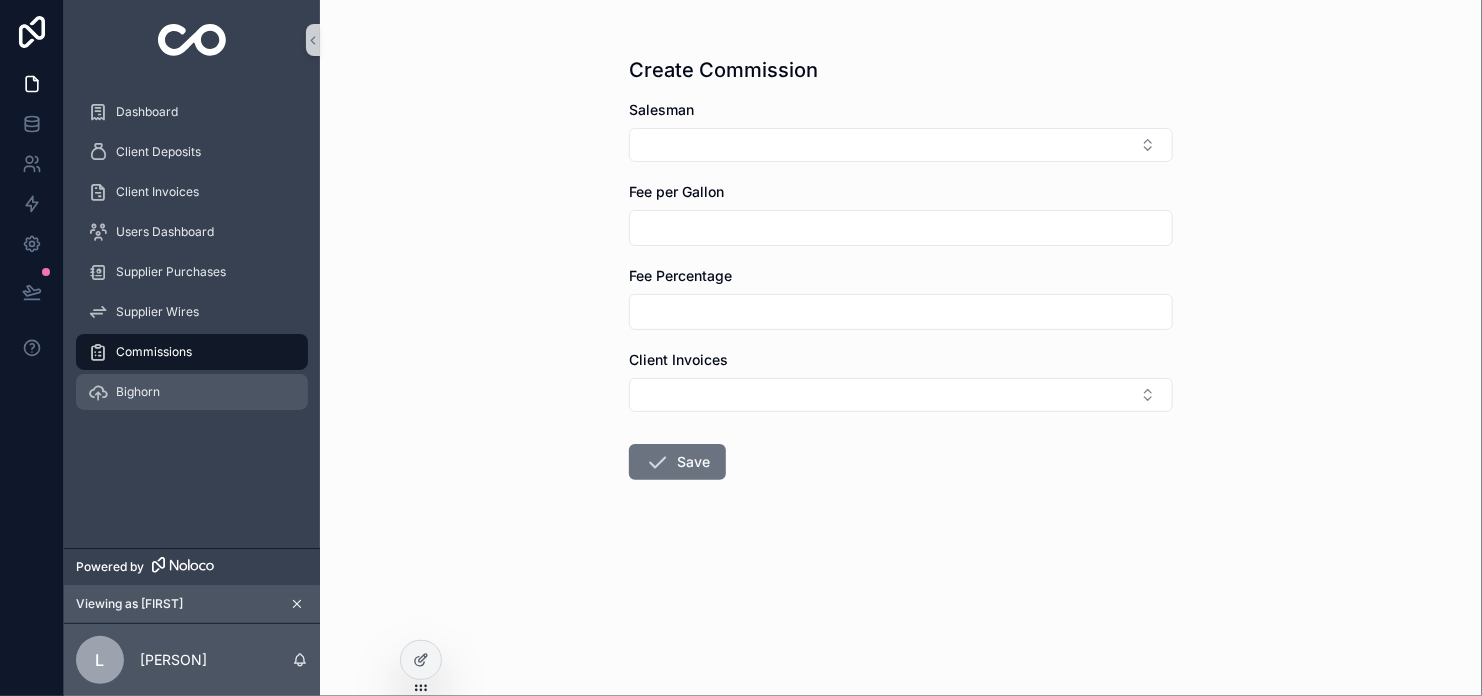 click on "Bighorn" at bounding box center (192, 392) 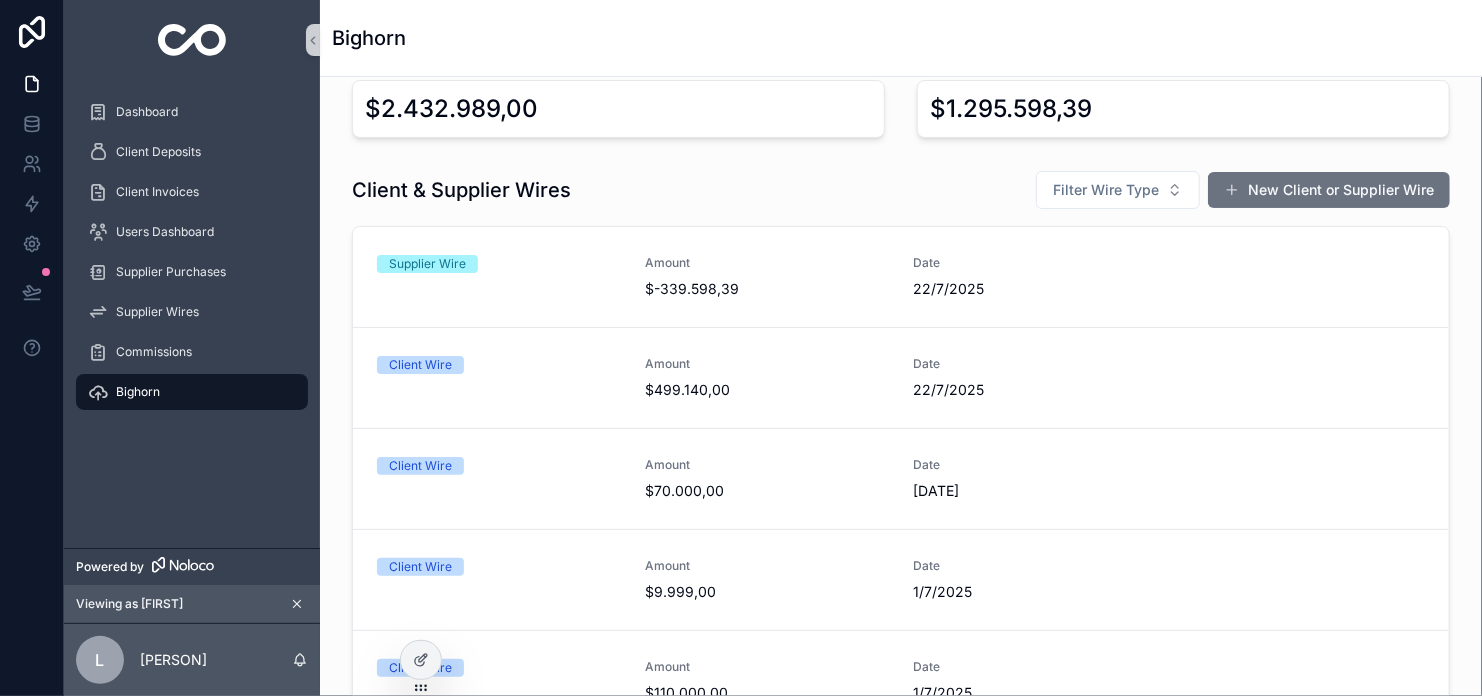 scroll, scrollTop: 100, scrollLeft: 0, axis: vertical 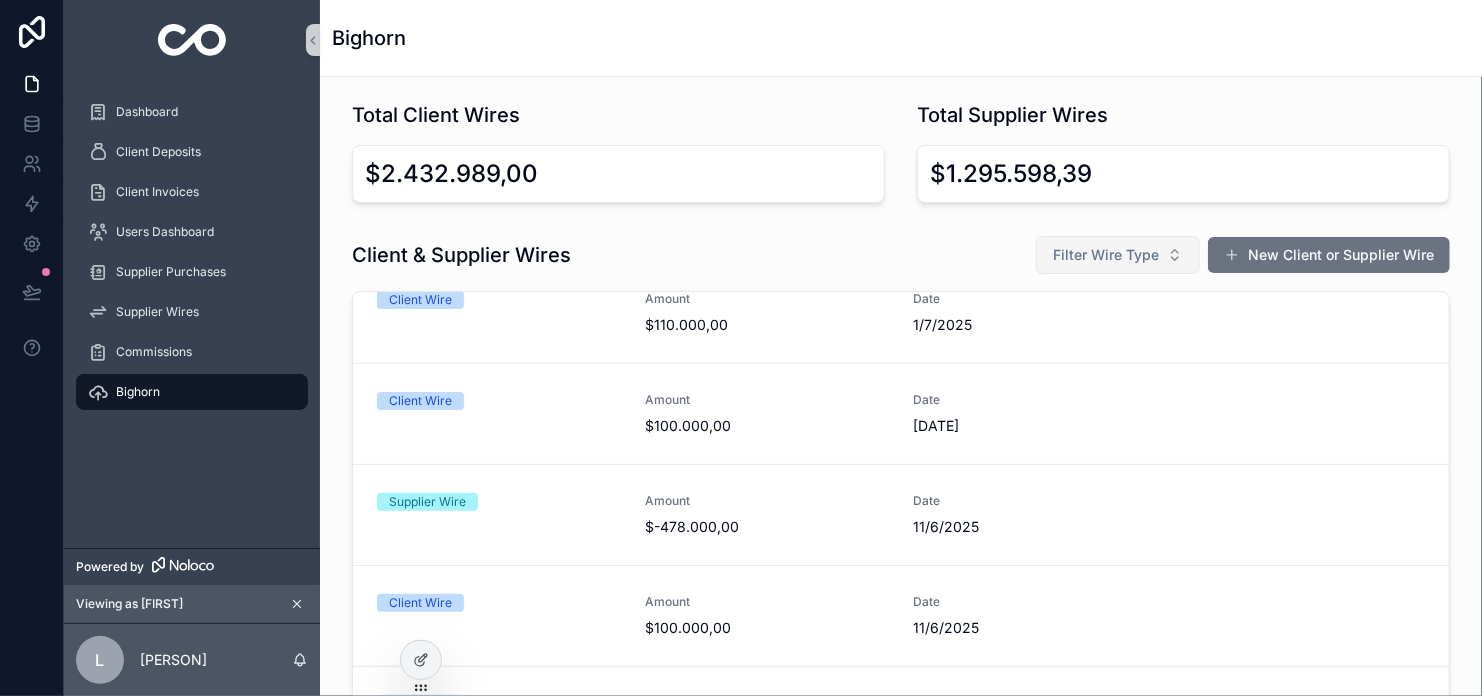 click on "Filter Wire Type" at bounding box center [1106, 255] 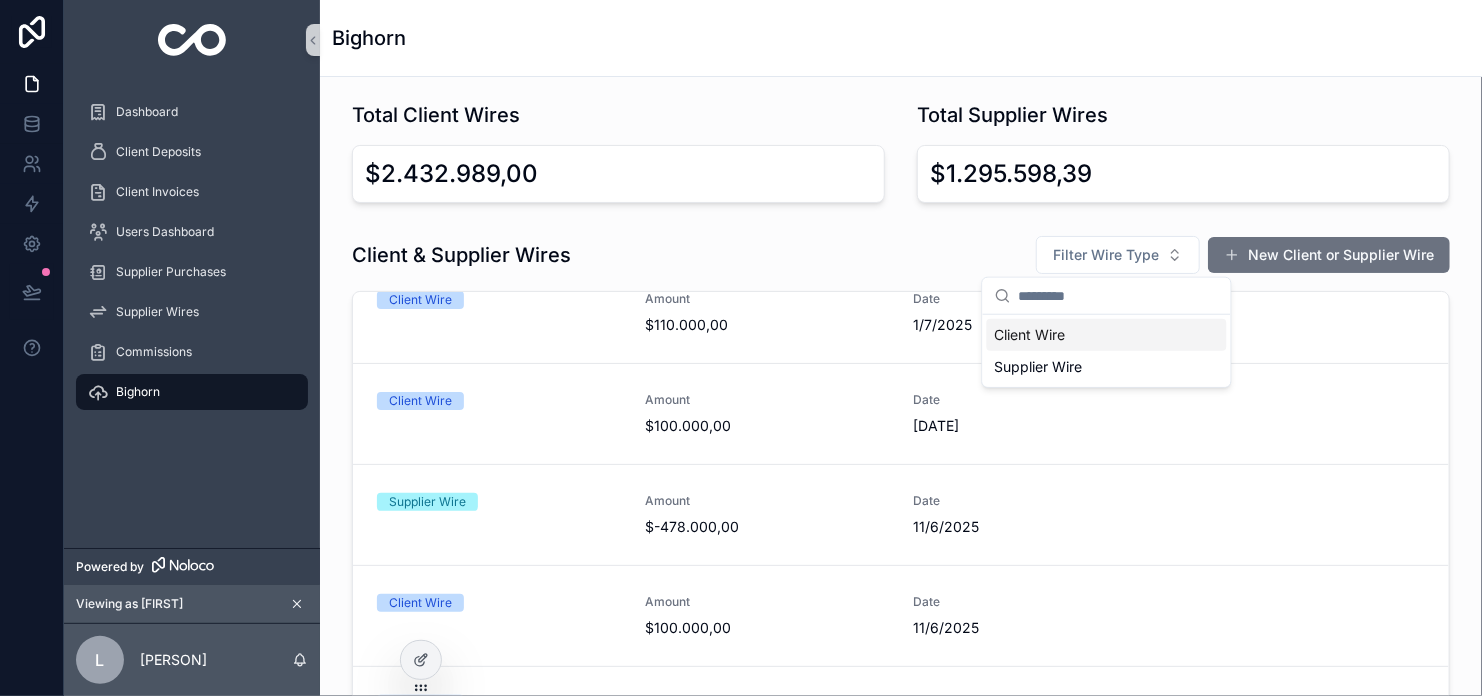 click on "Client Wire" at bounding box center (1107, 335) 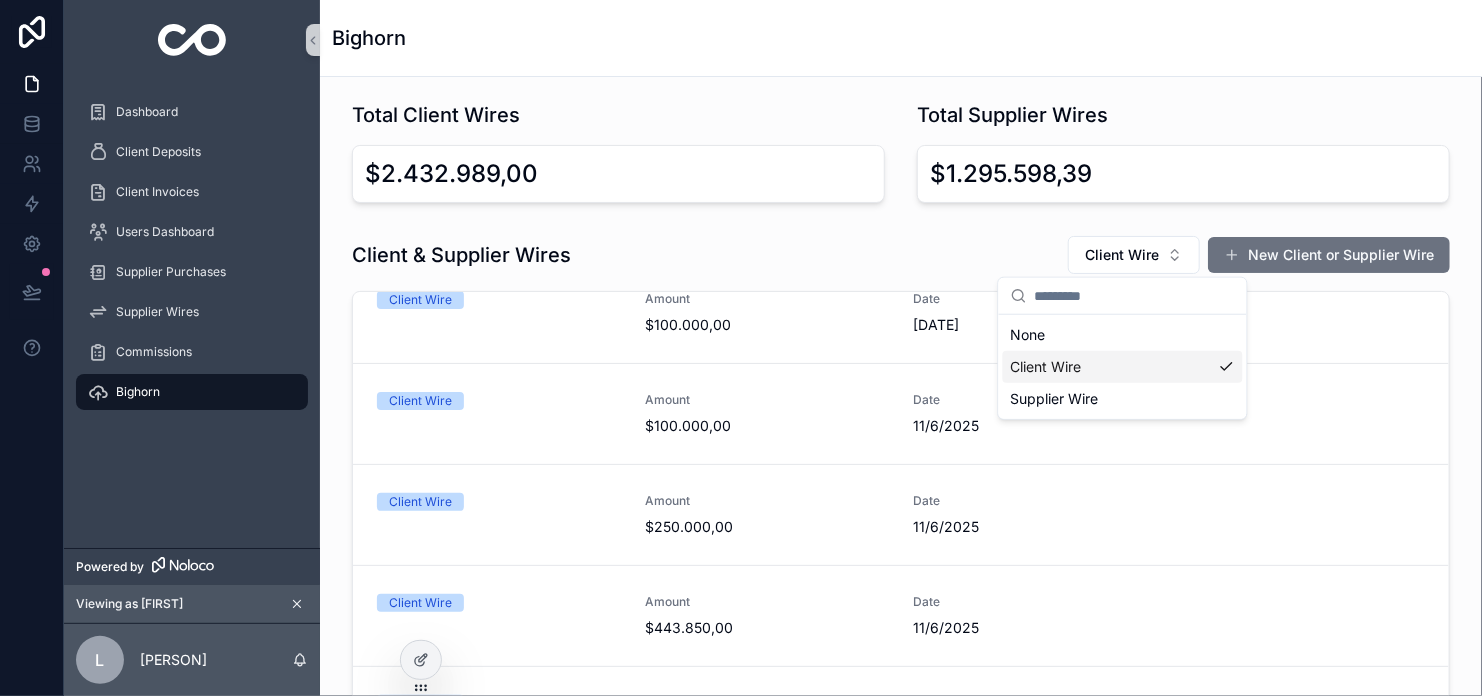 scroll, scrollTop: 432, scrollLeft: 0, axis: vertical 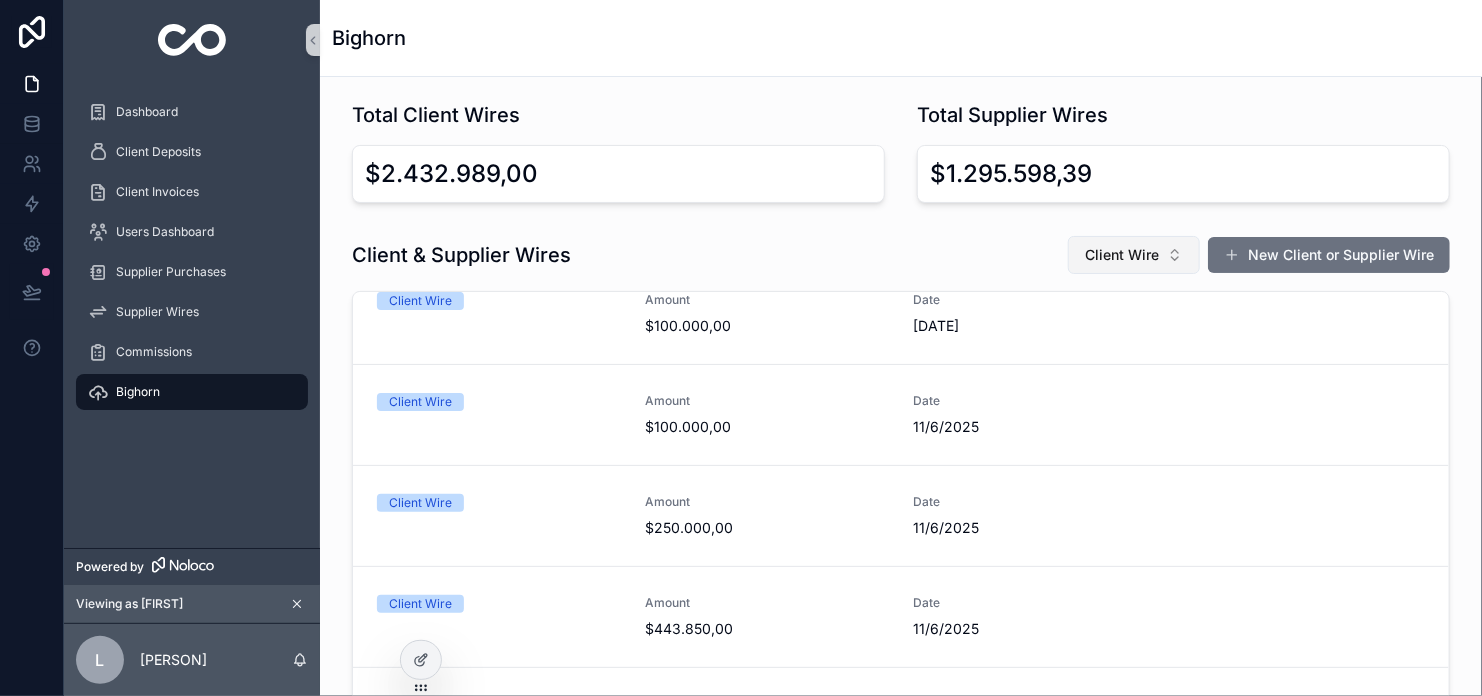 click on "Client Wire" at bounding box center (1122, 255) 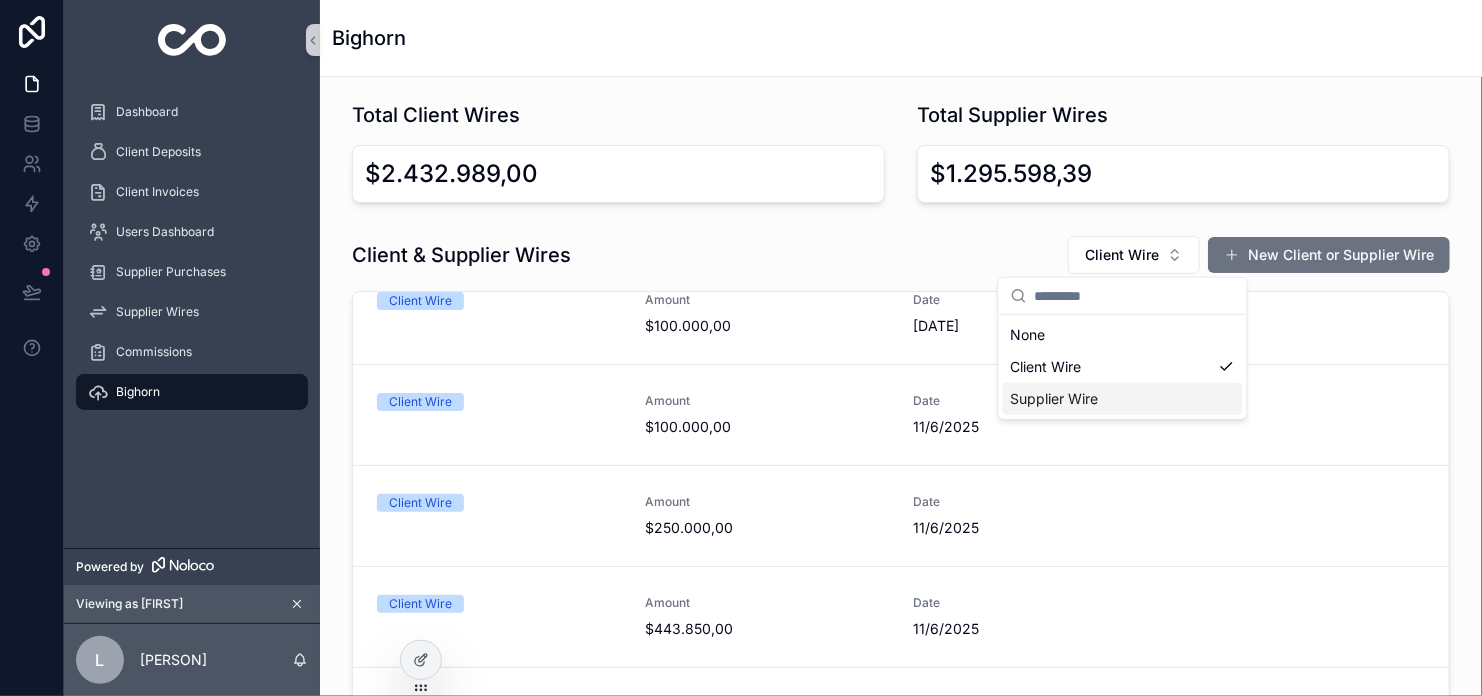 click on "Supplier Wire" at bounding box center (1123, 399) 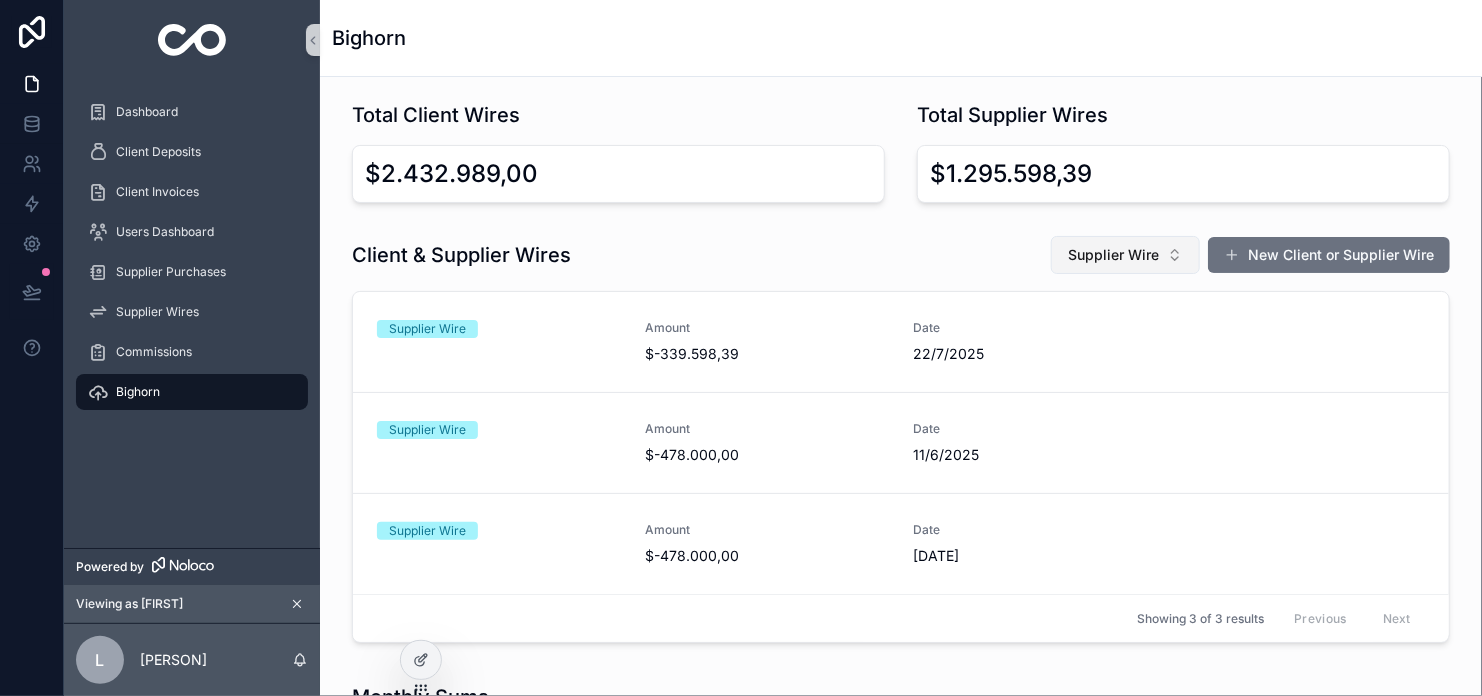 click on "Supplier Wire" at bounding box center [1113, 255] 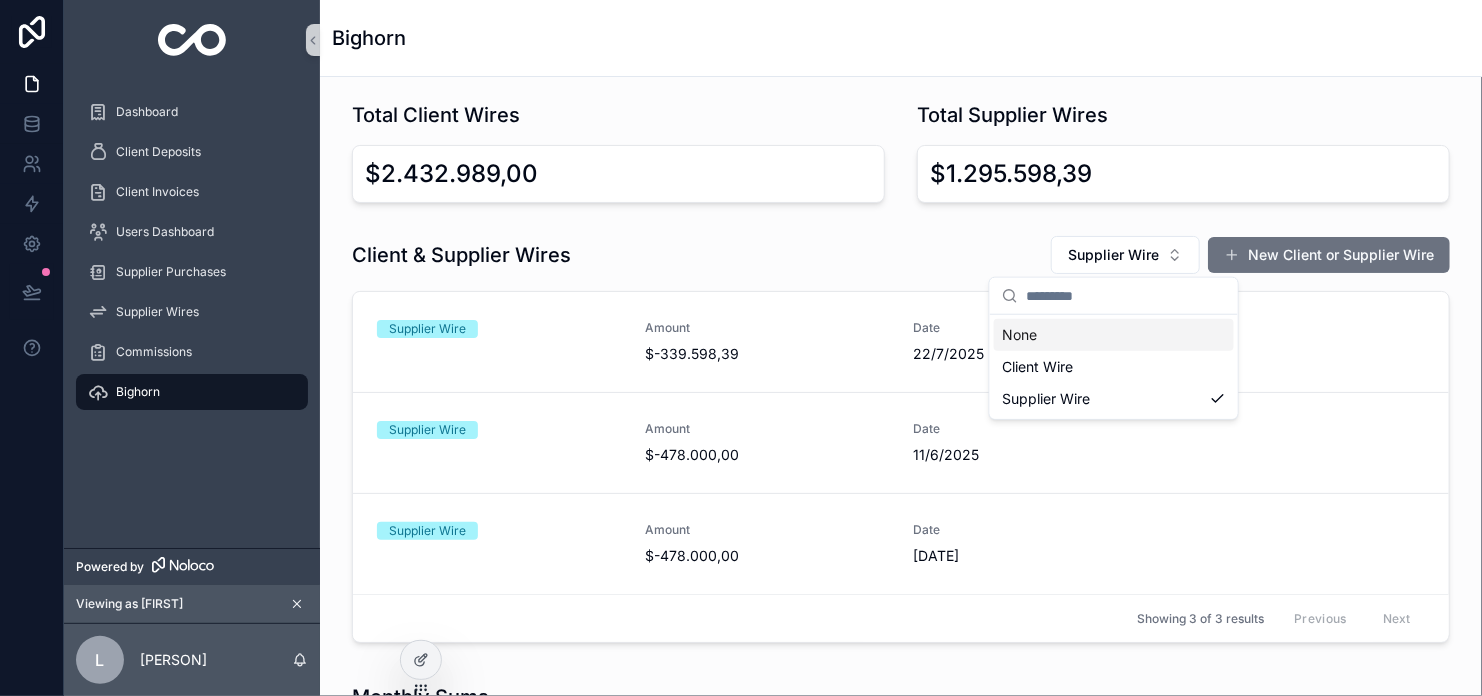 click on "None" at bounding box center [1114, 335] 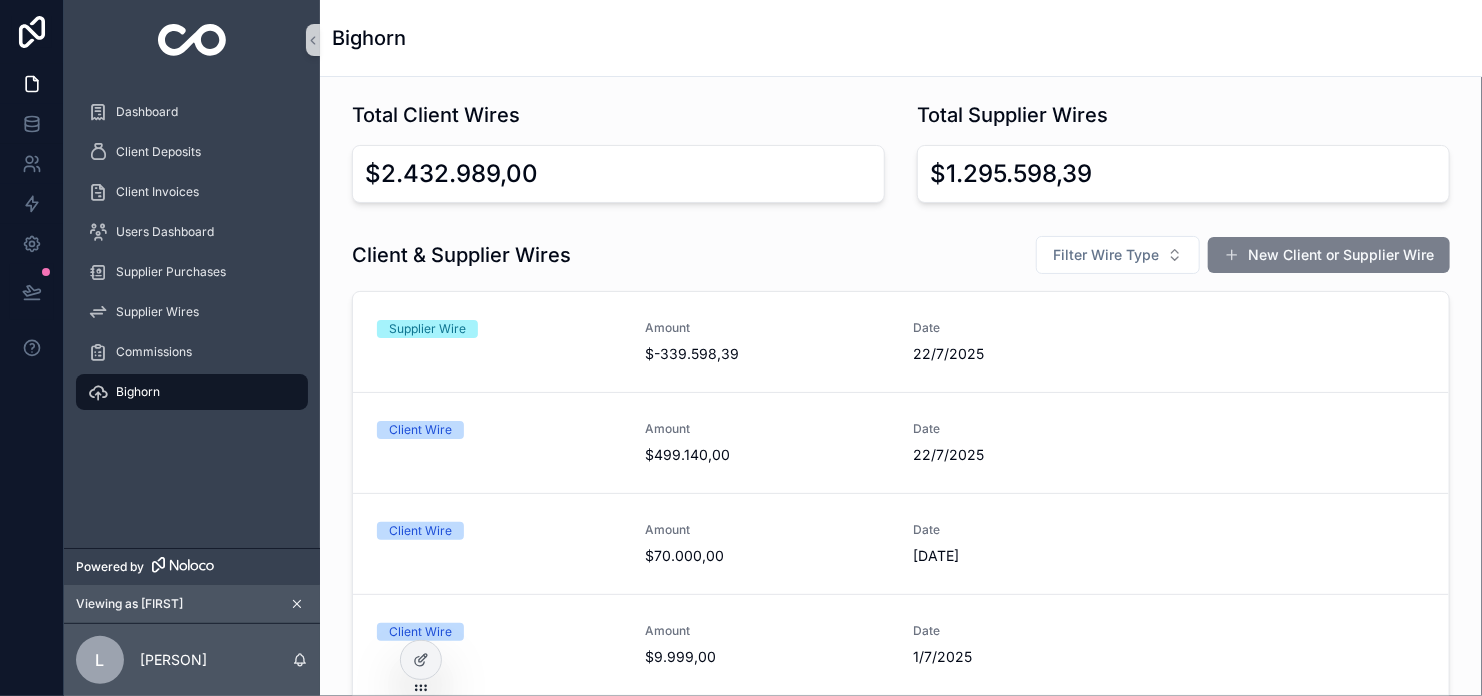 click on "New Client or Supplier Wire" at bounding box center (1329, 255) 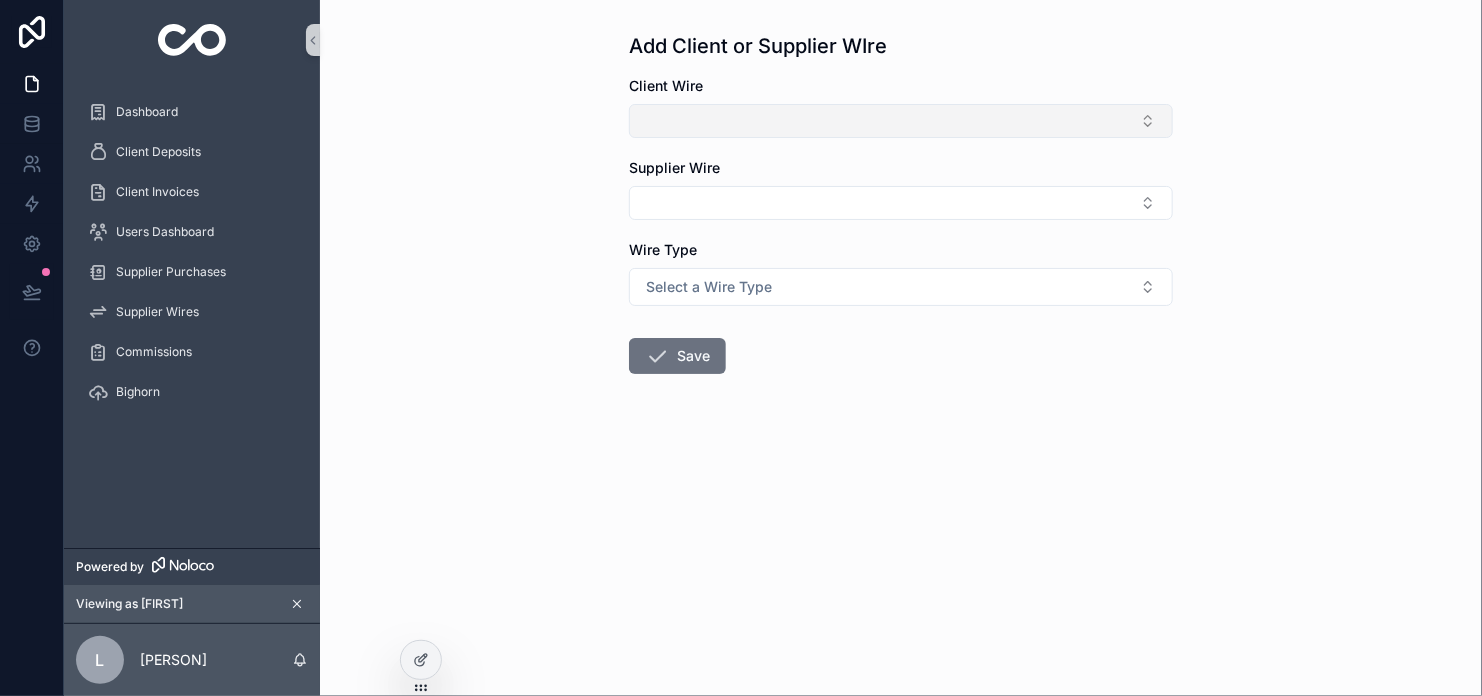 click at bounding box center (901, 121) 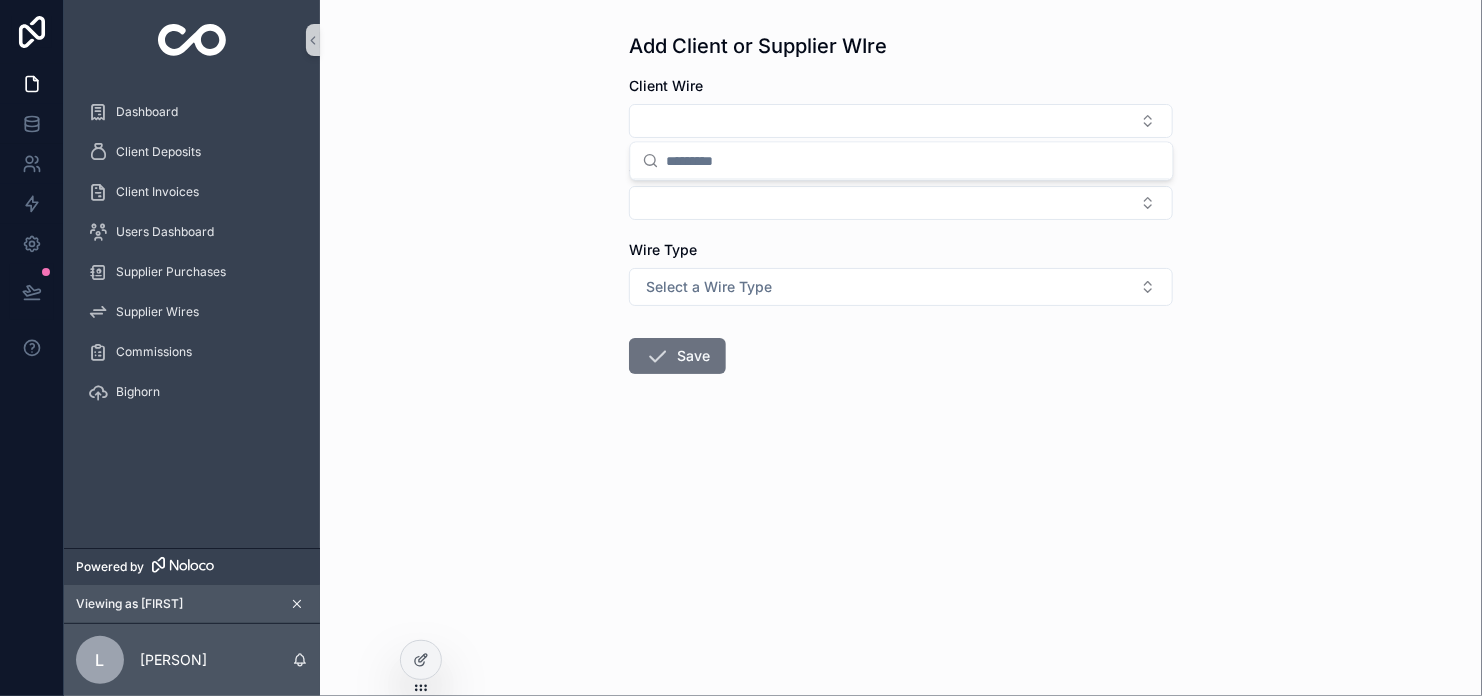 click on "Add Client or Supplier WIre Client Wire Supplier Wire Wire Type Select a Wire Type Save" at bounding box center (901, 348) 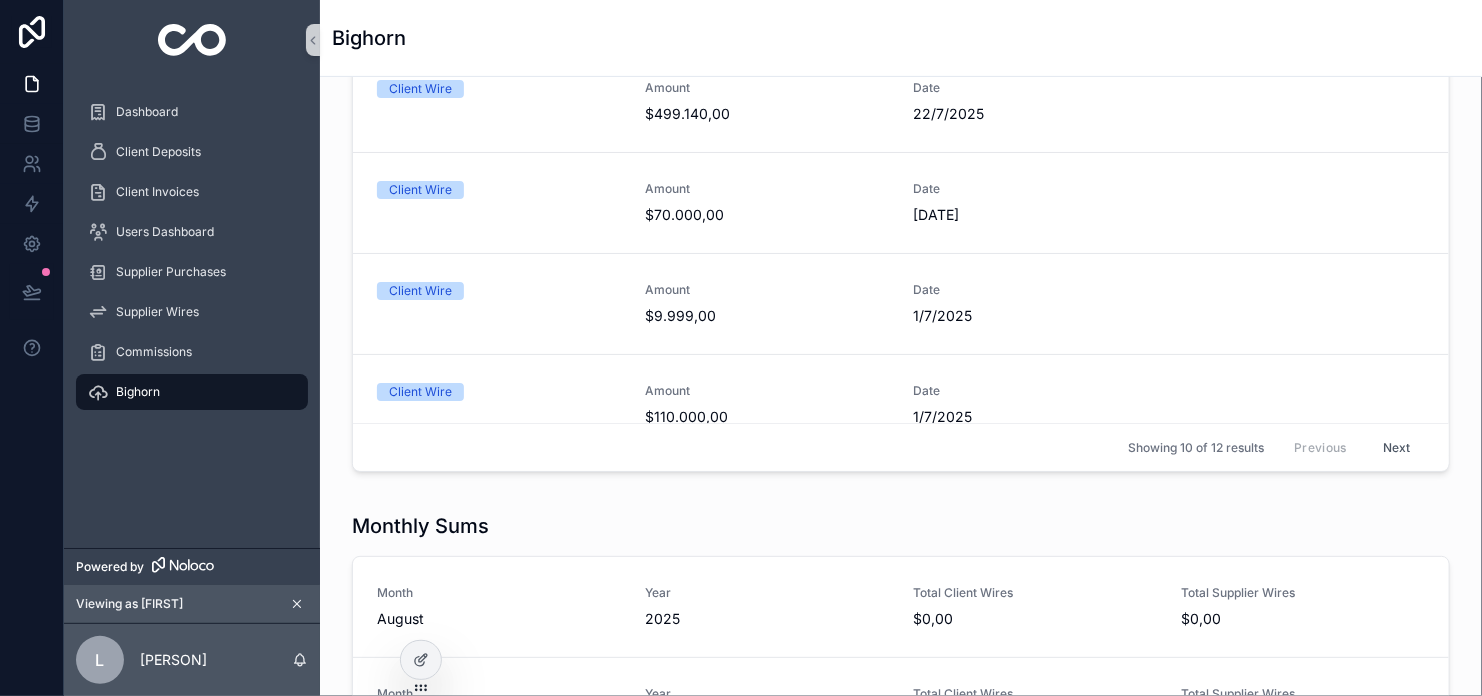 scroll, scrollTop: 400, scrollLeft: 0, axis: vertical 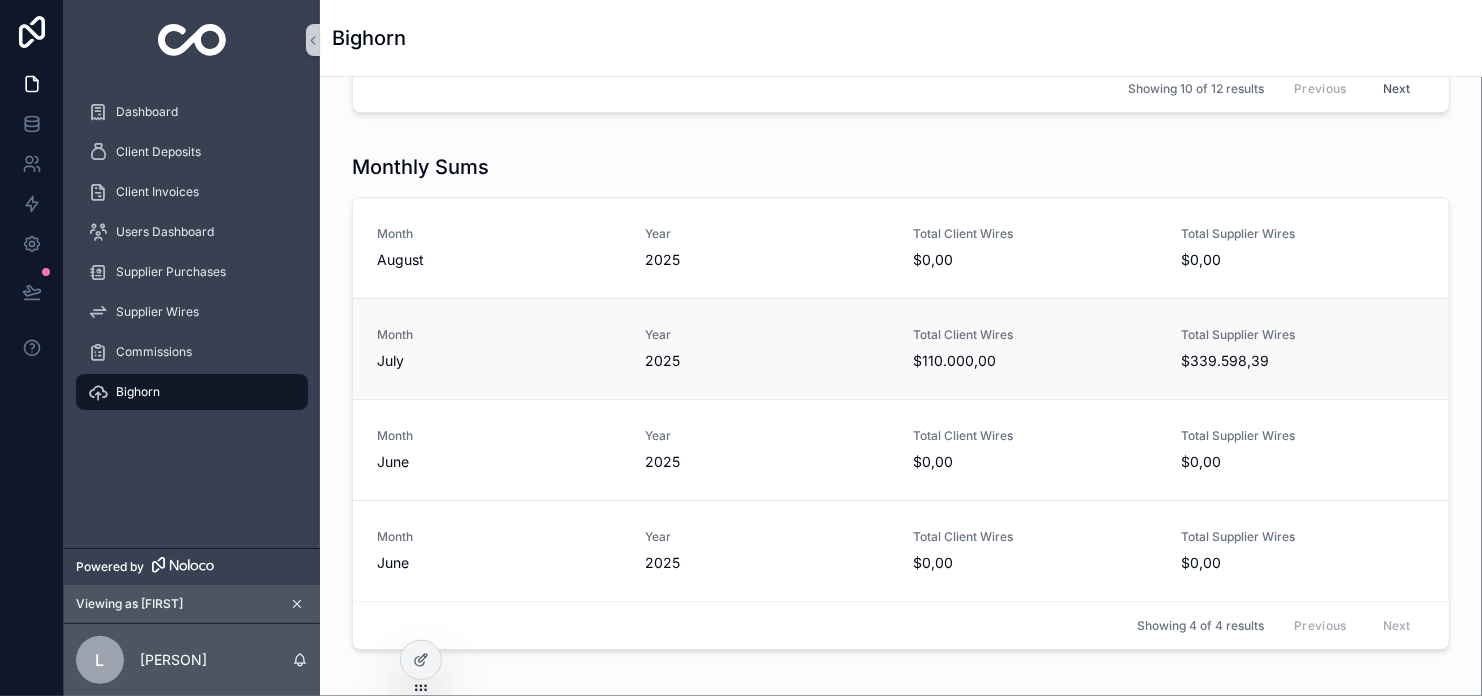 click on "Year" at bounding box center (767, 335) 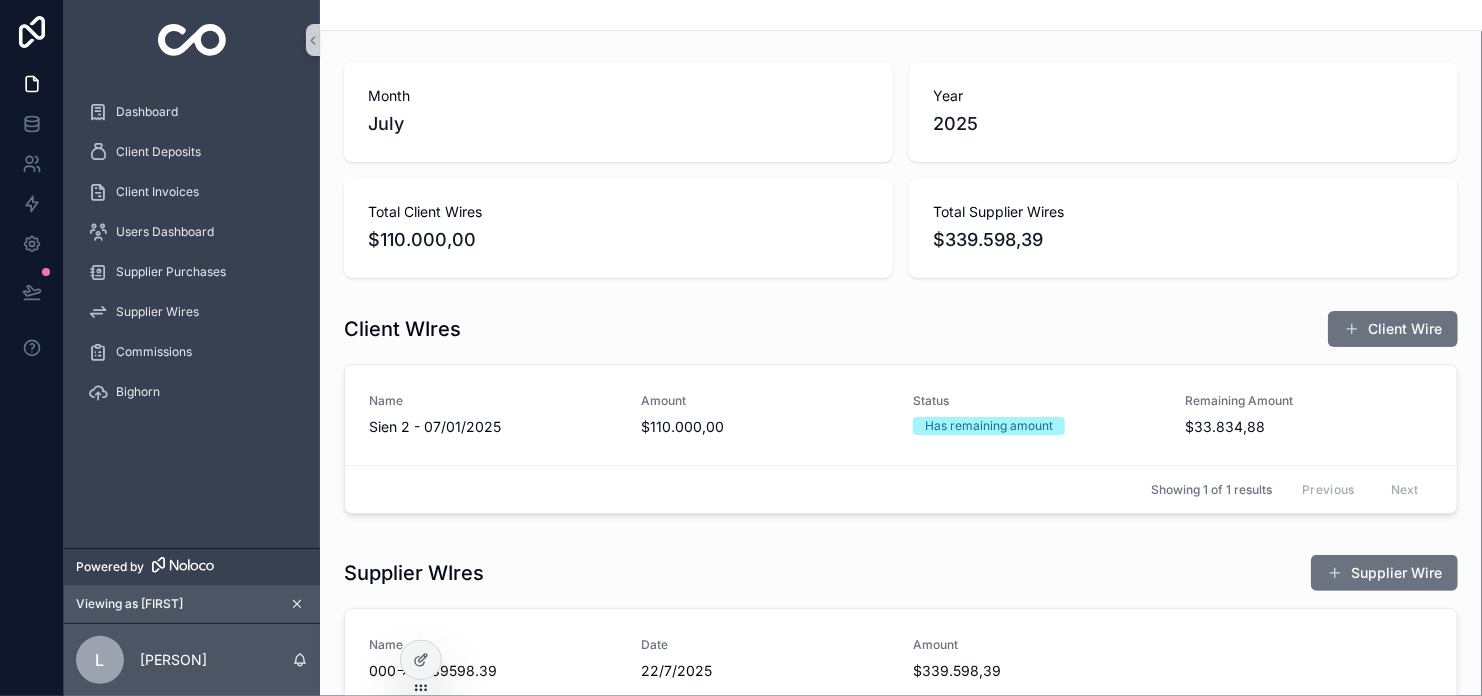 scroll, scrollTop: 0, scrollLeft: 0, axis: both 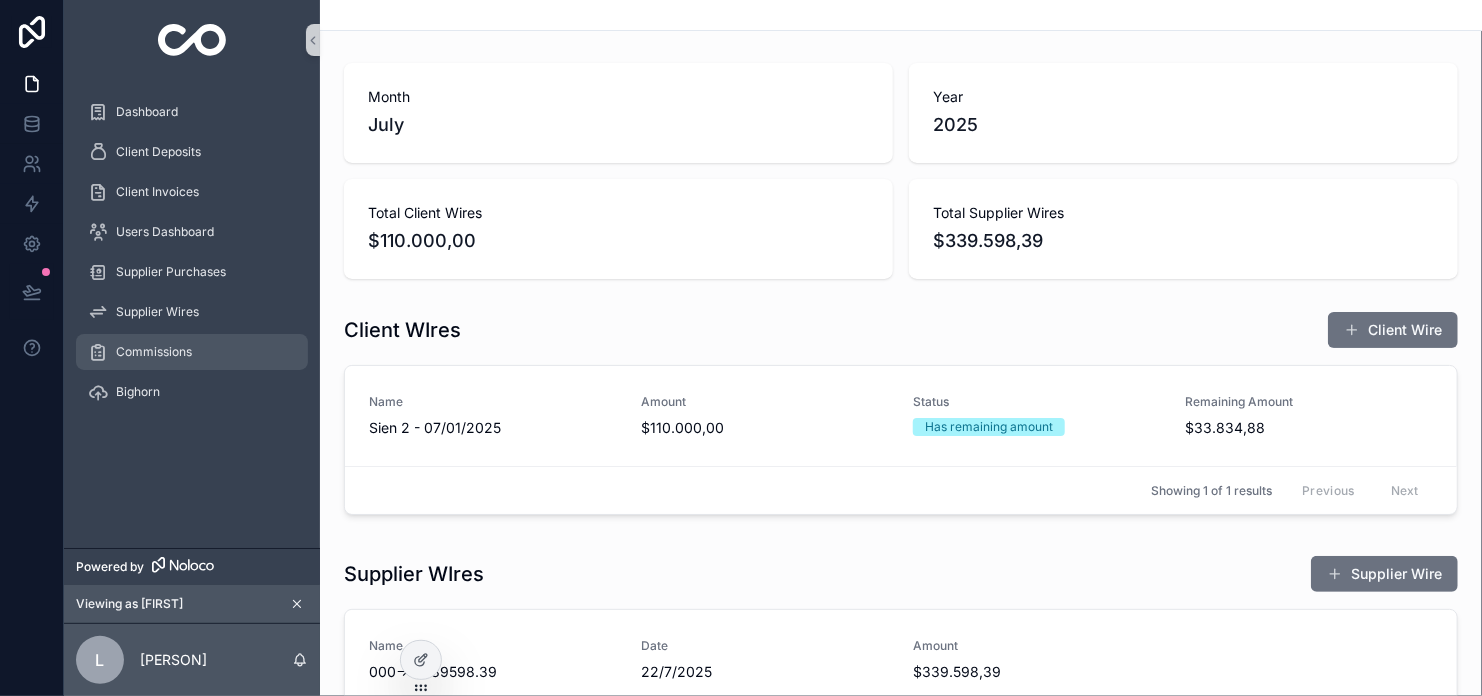 click on "Commissions" at bounding box center (154, 352) 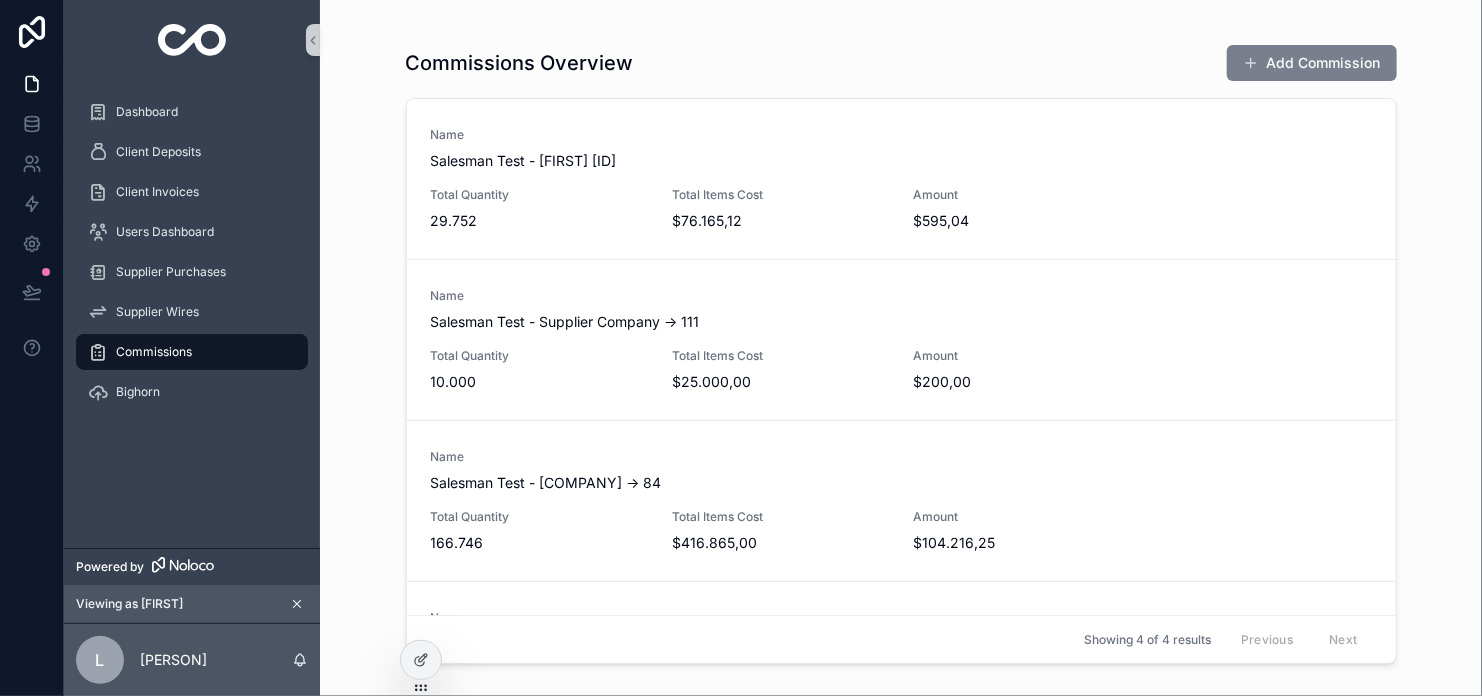 click on "Add Commission" at bounding box center [1312, 63] 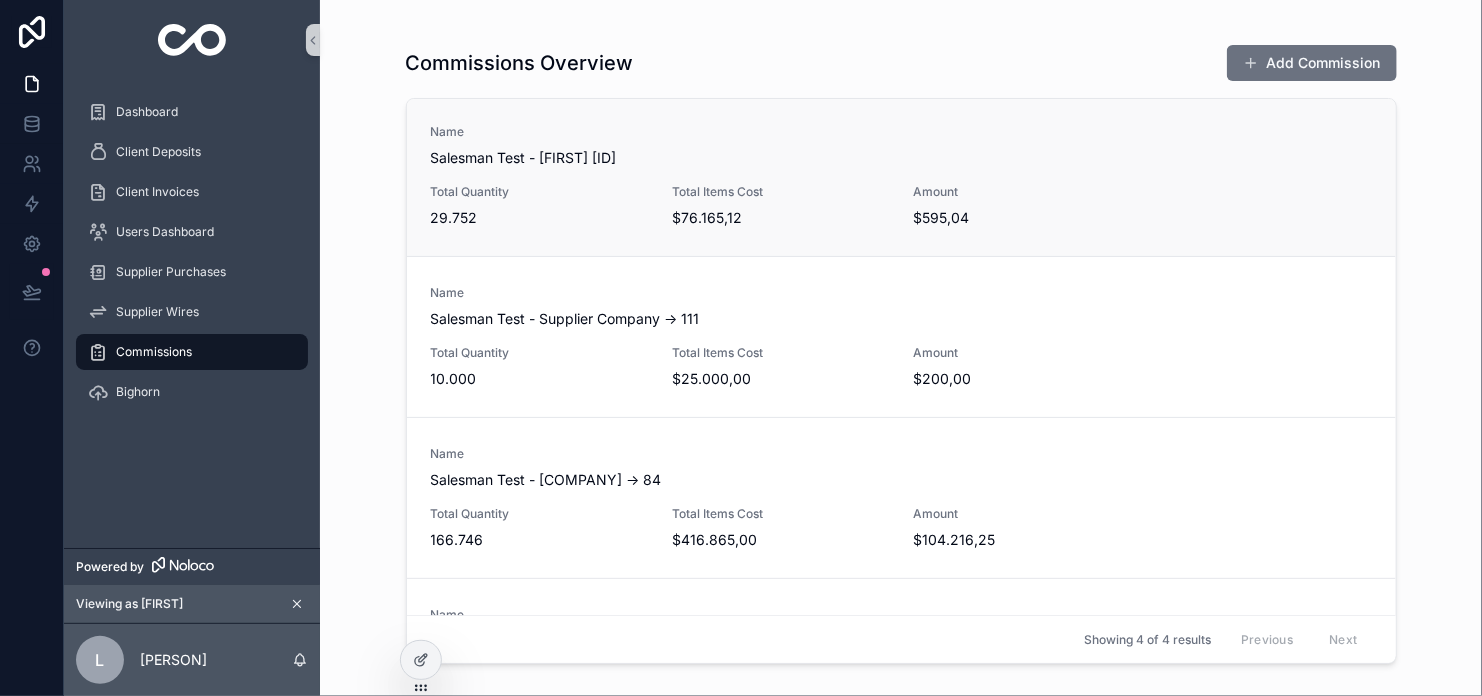 scroll, scrollTop: 0, scrollLeft: 0, axis: both 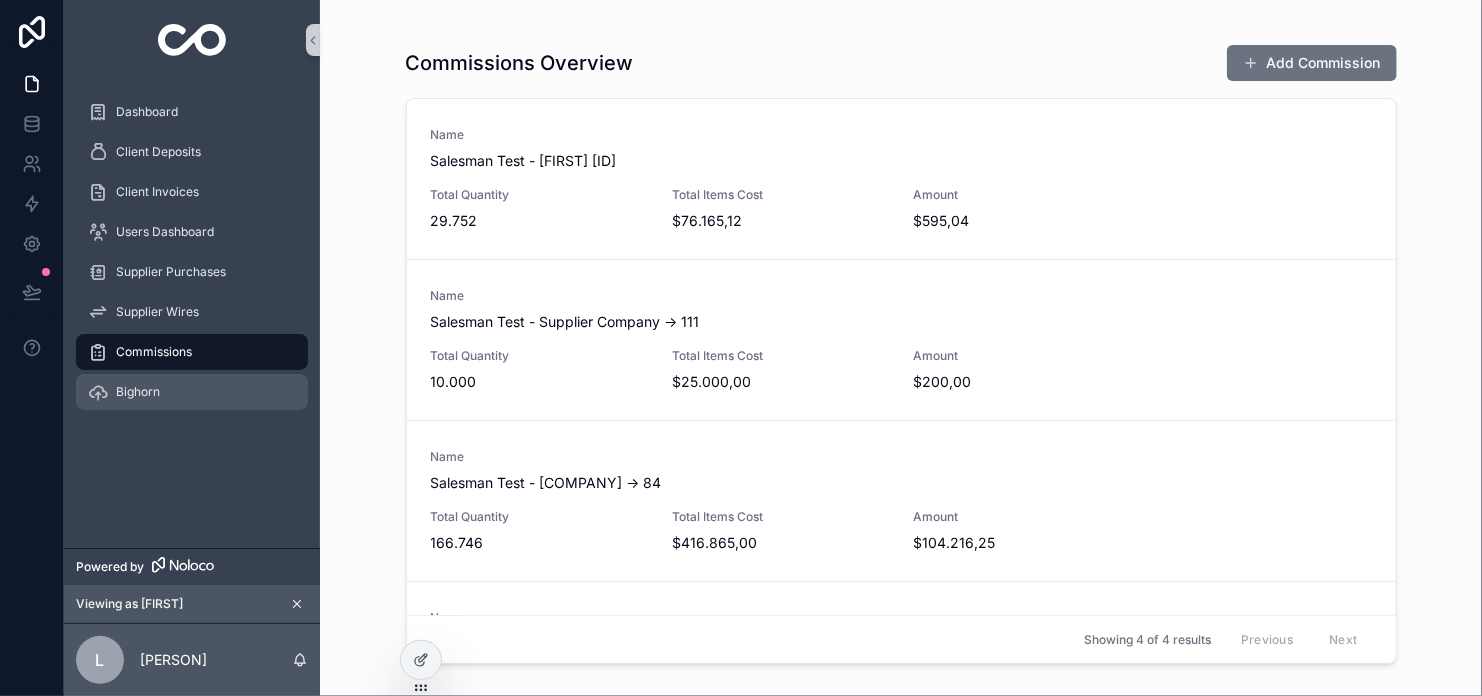 click on "Bighorn" at bounding box center [192, 392] 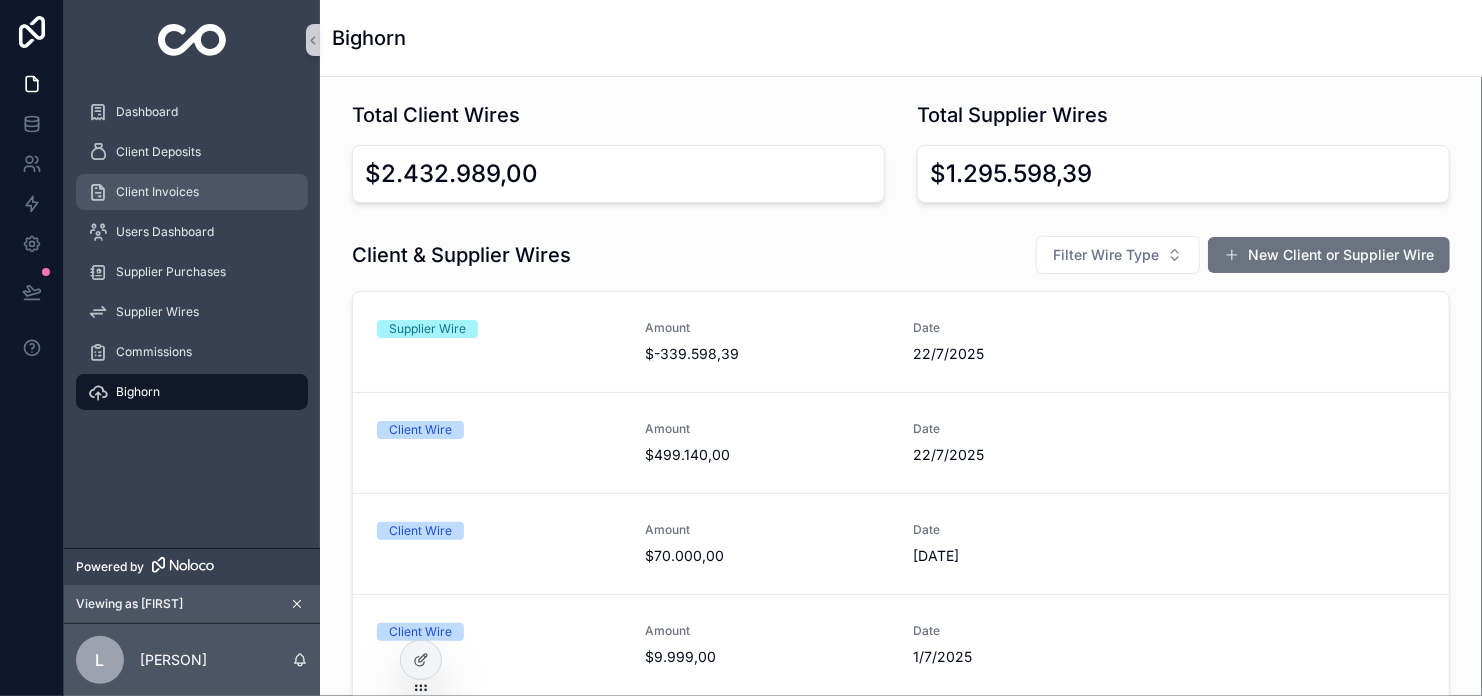 click on "Client Invoices" at bounding box center [157, 192] 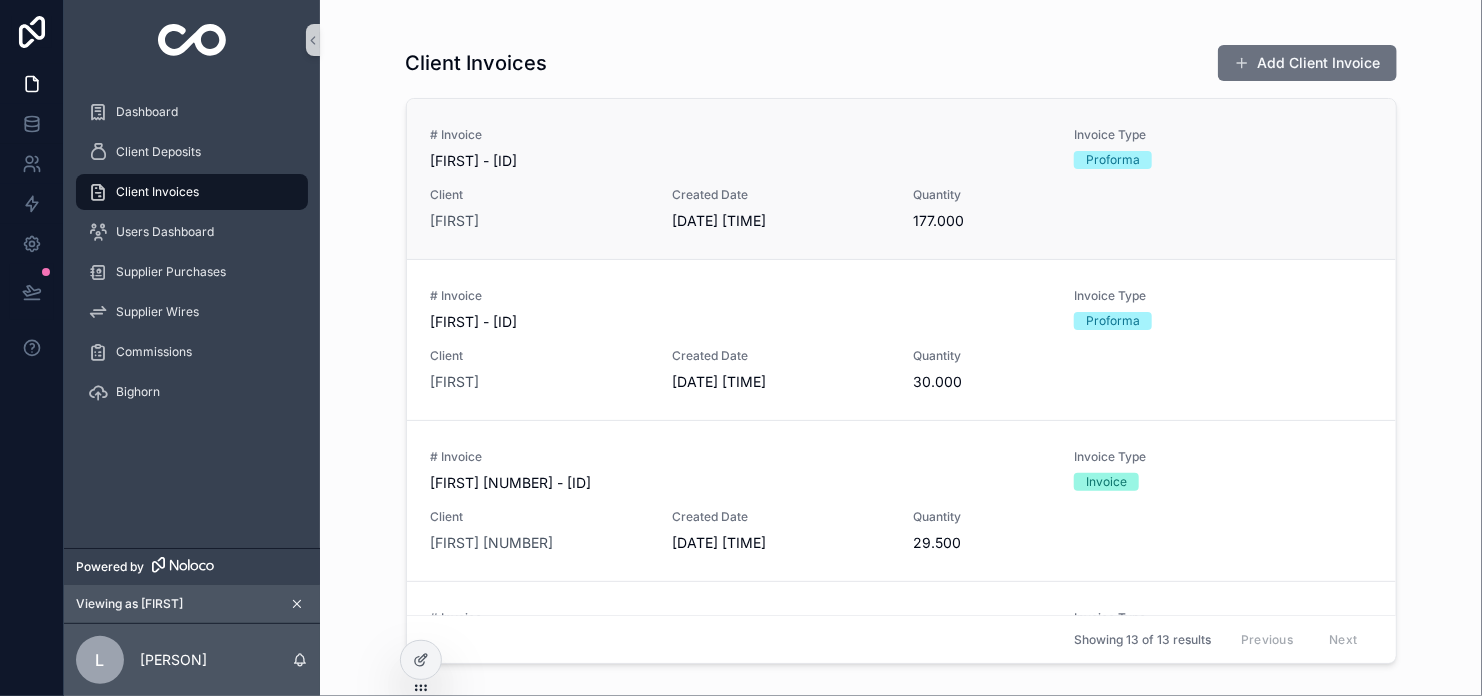 click on "Client [FIRST]" at bounding box center (539, 209) 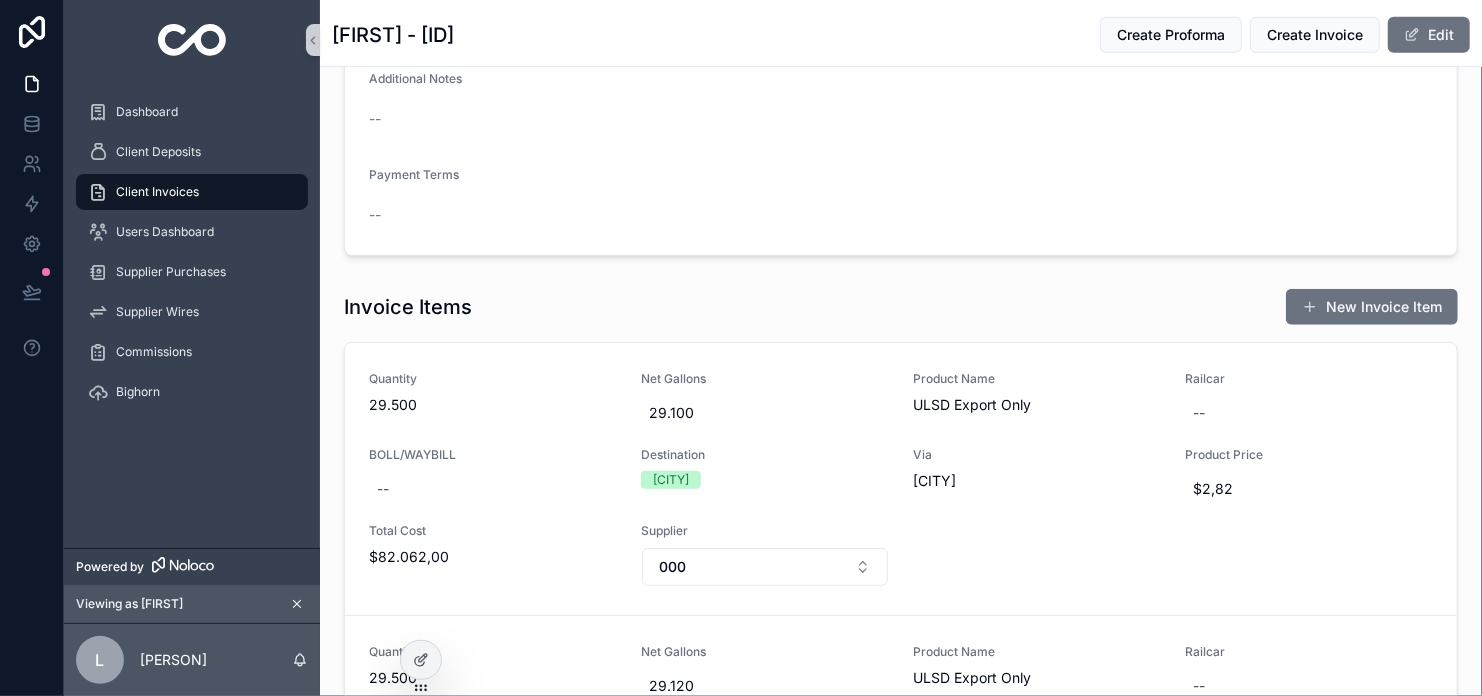 scroll, scrollTop: 900, scrollLeft: 0, axis: vertical 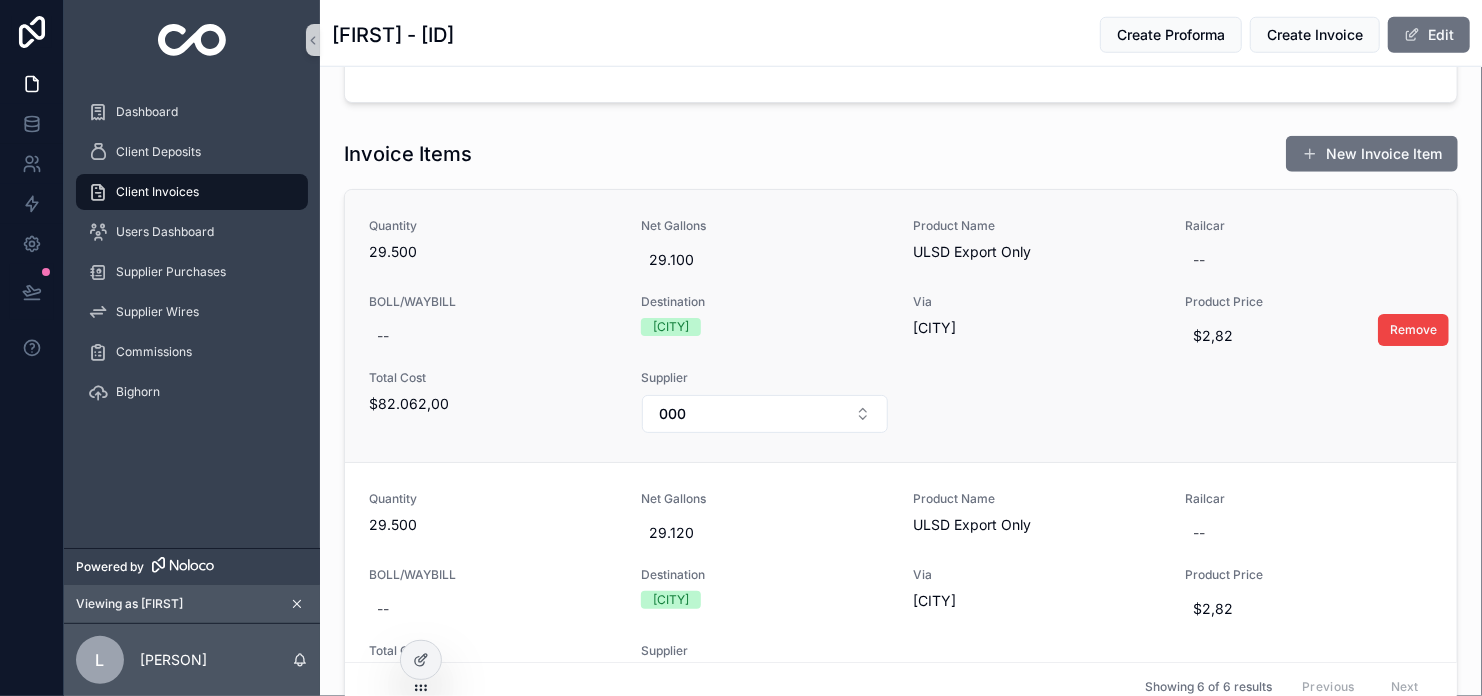 click on "Quantity 29.500" at bounding box center (493, 248) 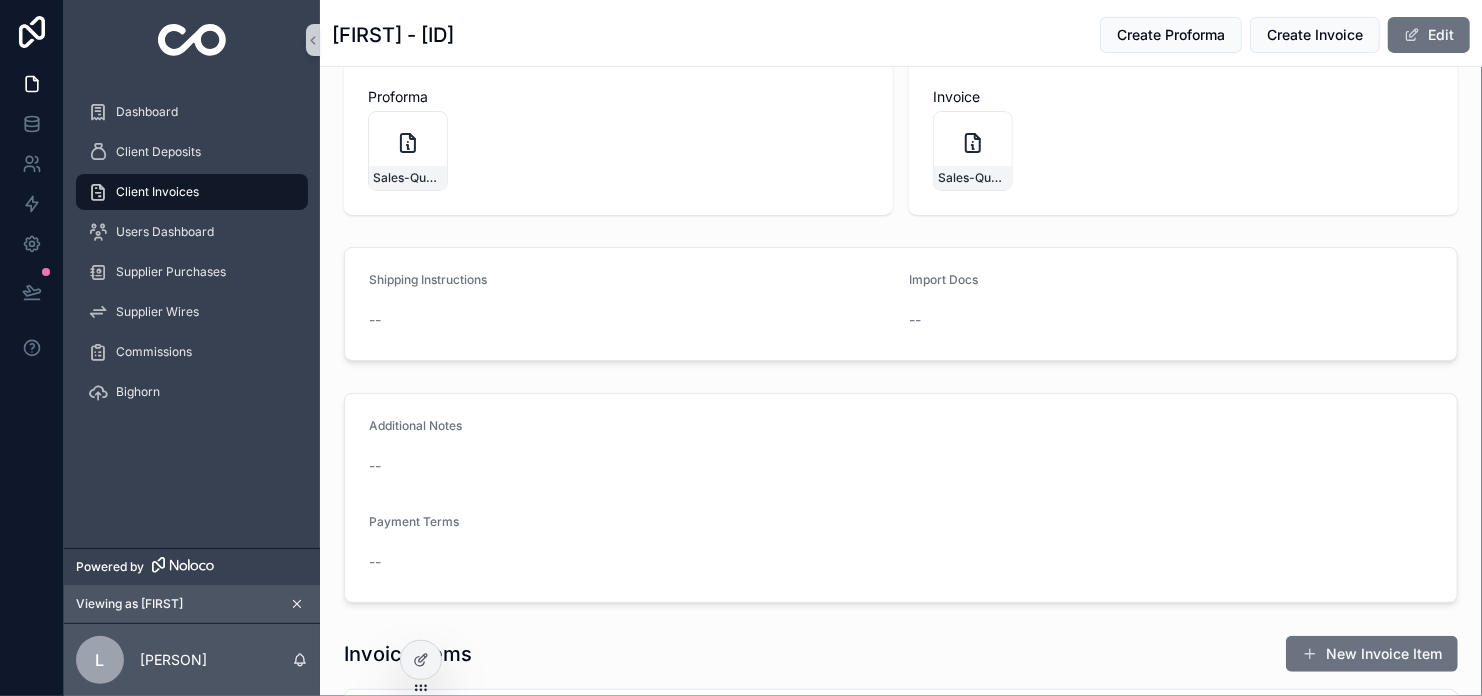 scroll, scrollTop: 0, scrollLeft: 0, axis: both 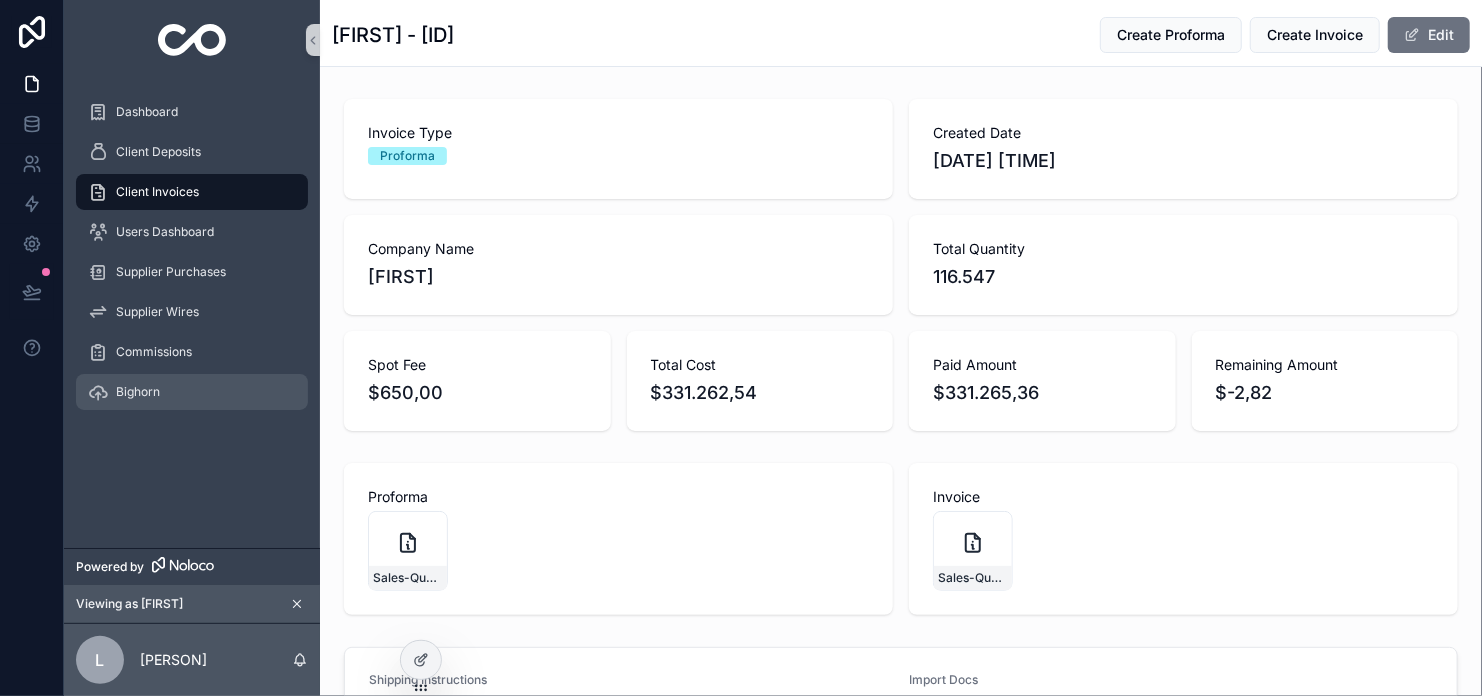 click on "Bighorn" at bounding box center (192, 392) 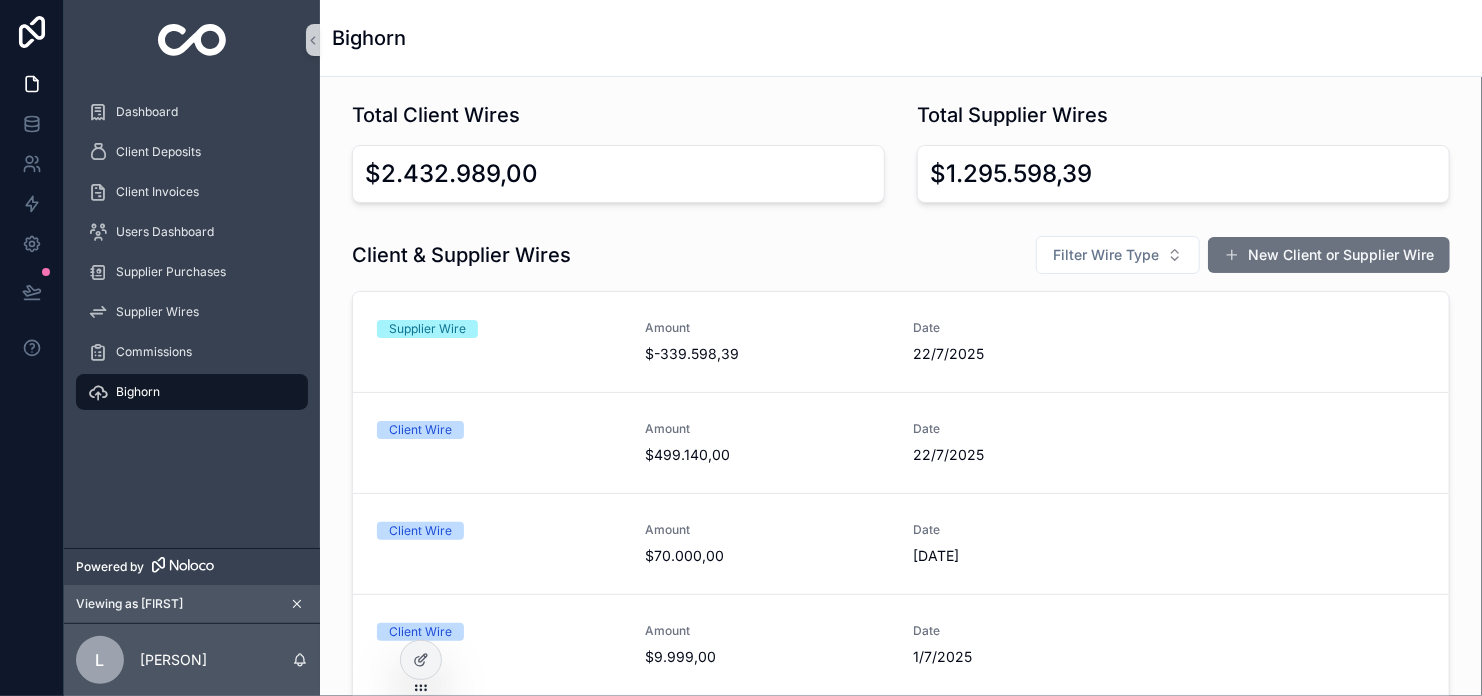 click on "Client & Supplier Wires Filter Wire Type New Client or Supplier Wire" at bounding box center [901, 259] 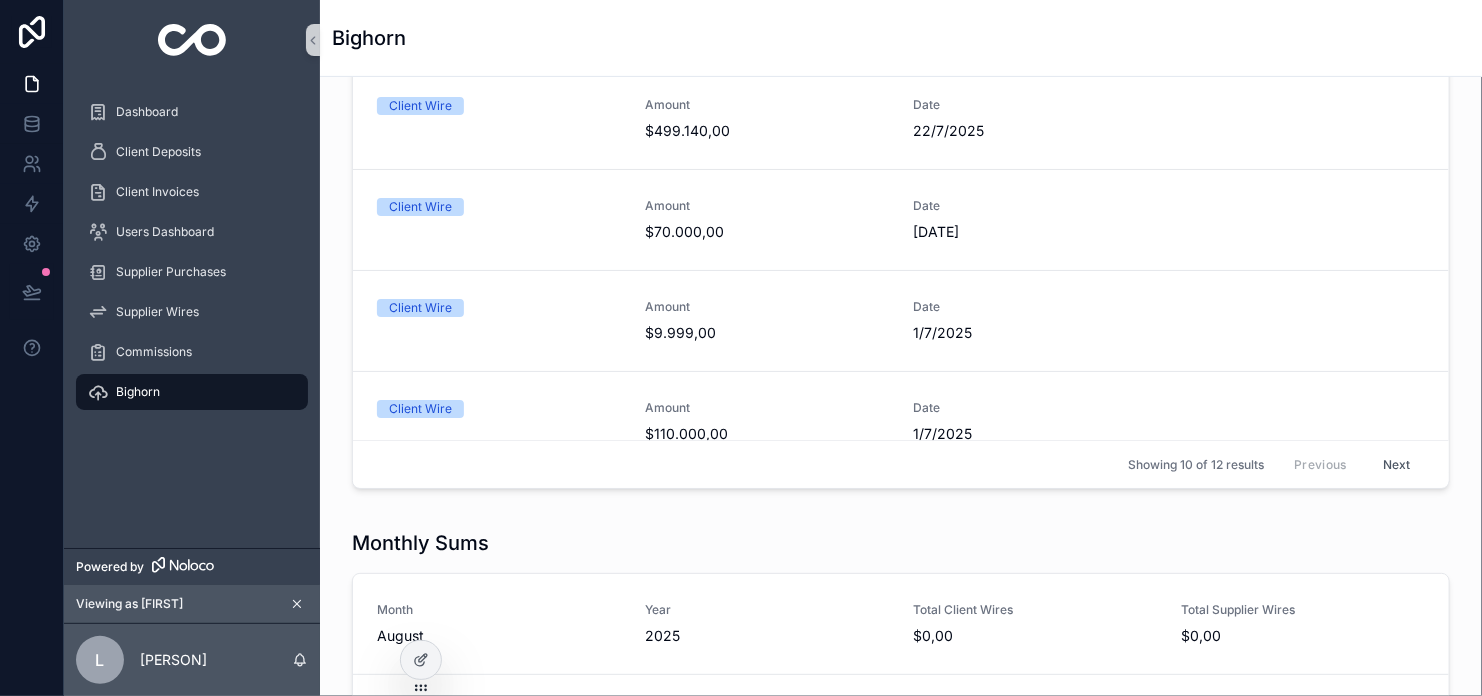 scroll, scrollTop: 500, scrollLeft: 0, axis: vertical 